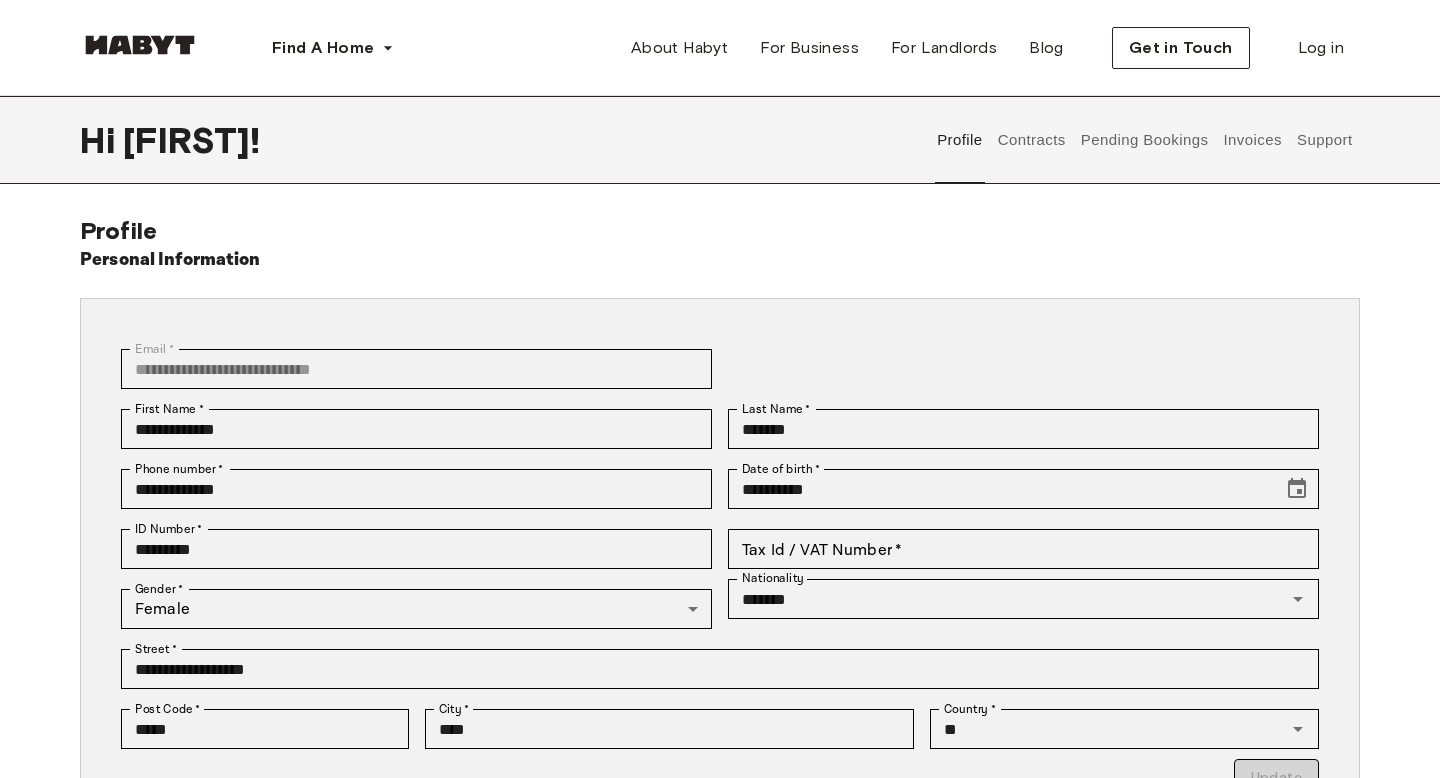 scroll, scrollTop: 0, scrollLeft: 0, axis: both 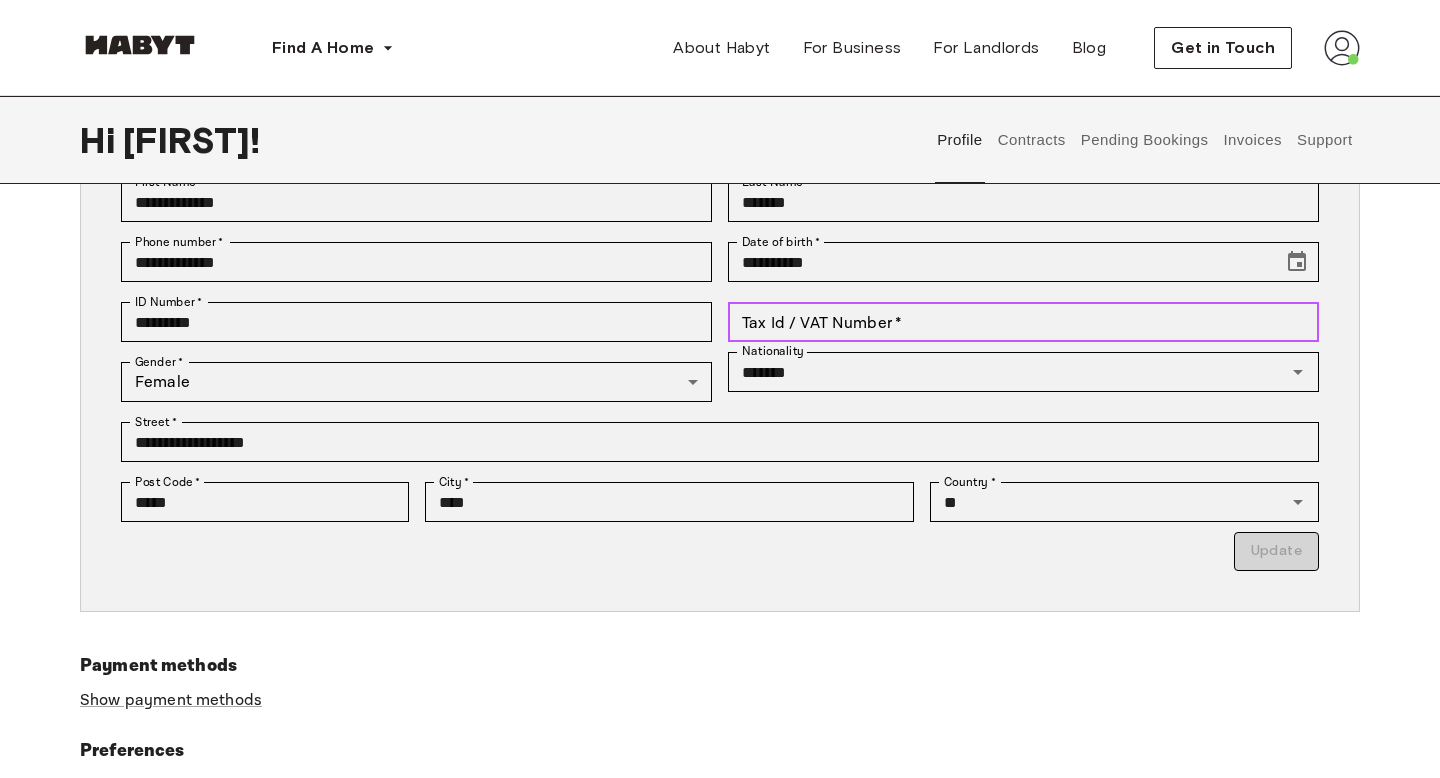 click on "Tax Id / VAT Number   * Tax Id / VAT Number   *" at bounding box center (1023, 322) 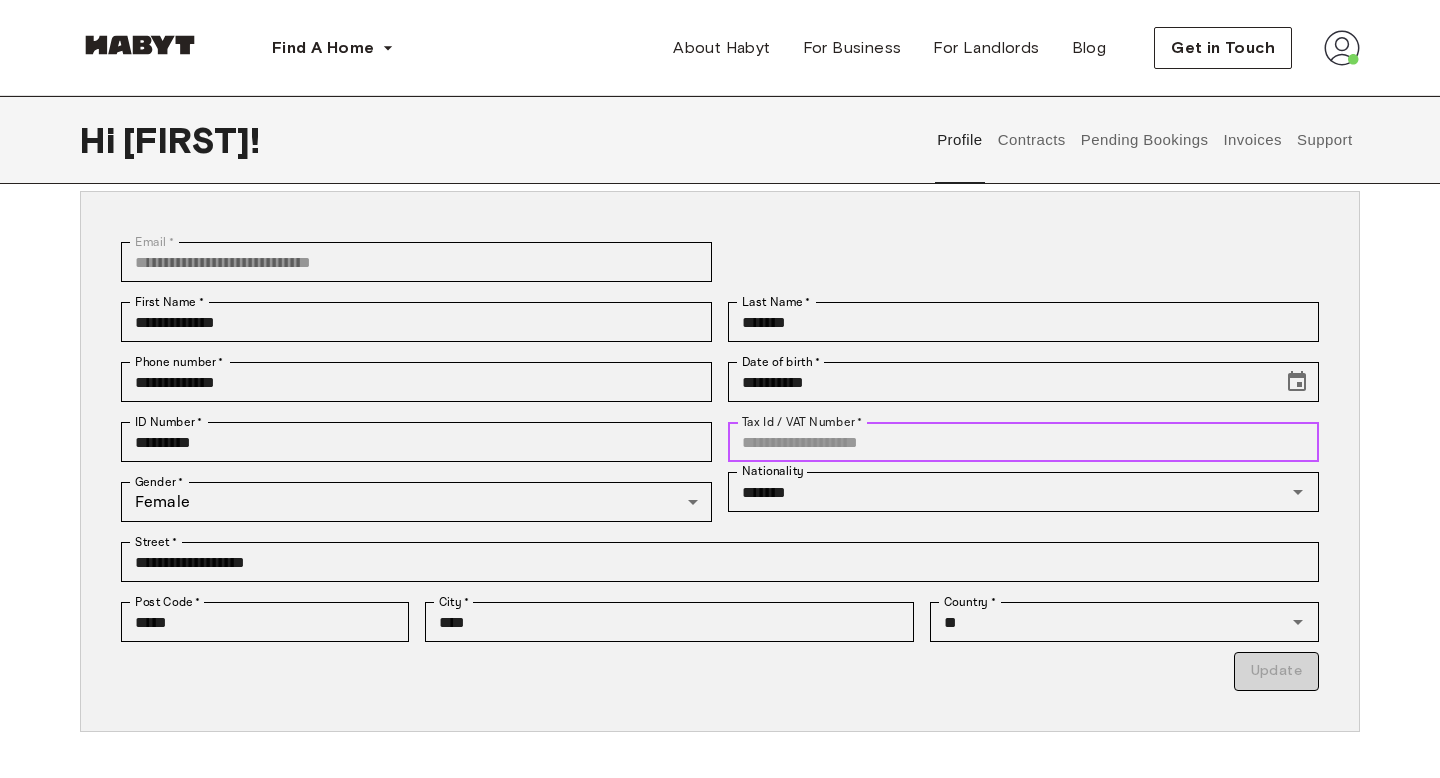 scroll, scrollTop: 0, scrollLeft: 0, axis: both 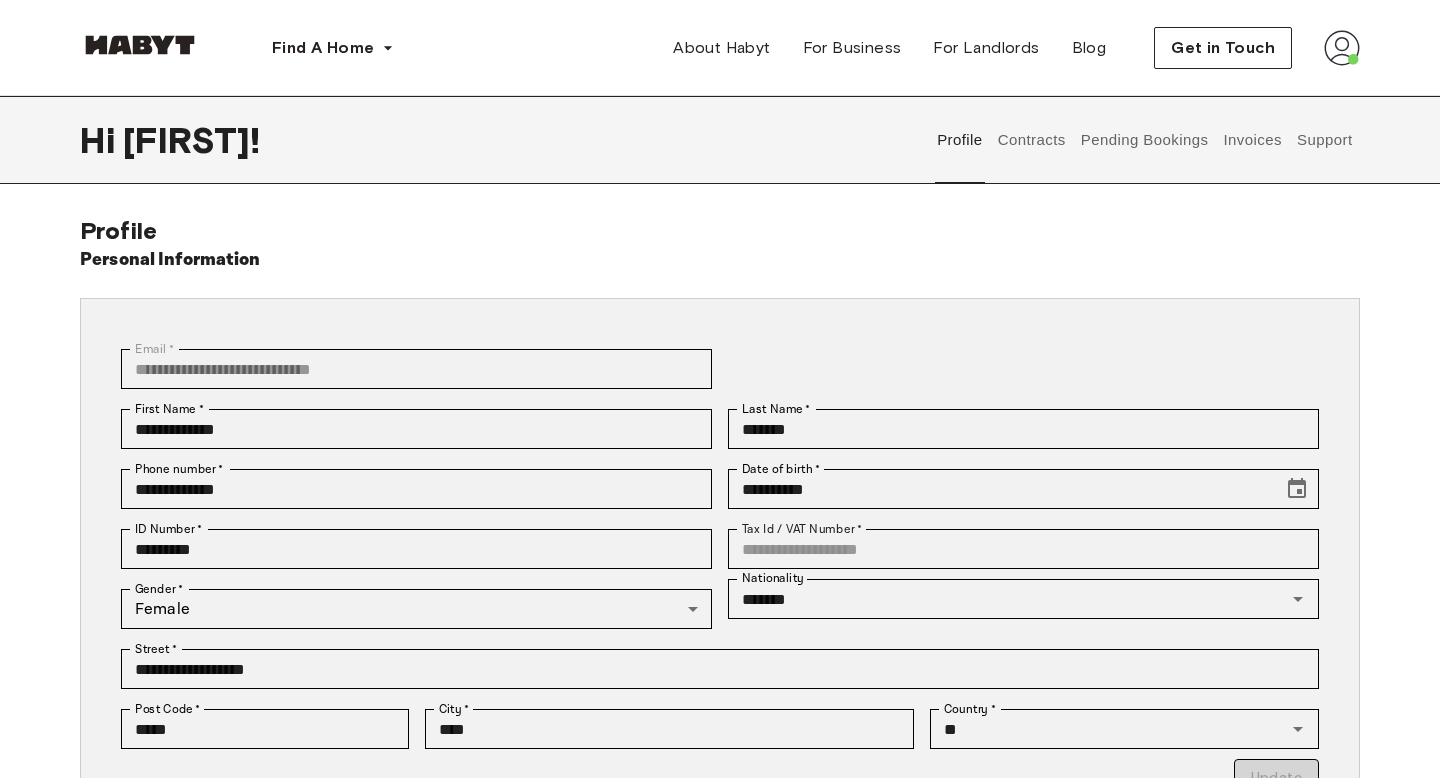 click on "Contracts" at bounding box center (1031, 140) 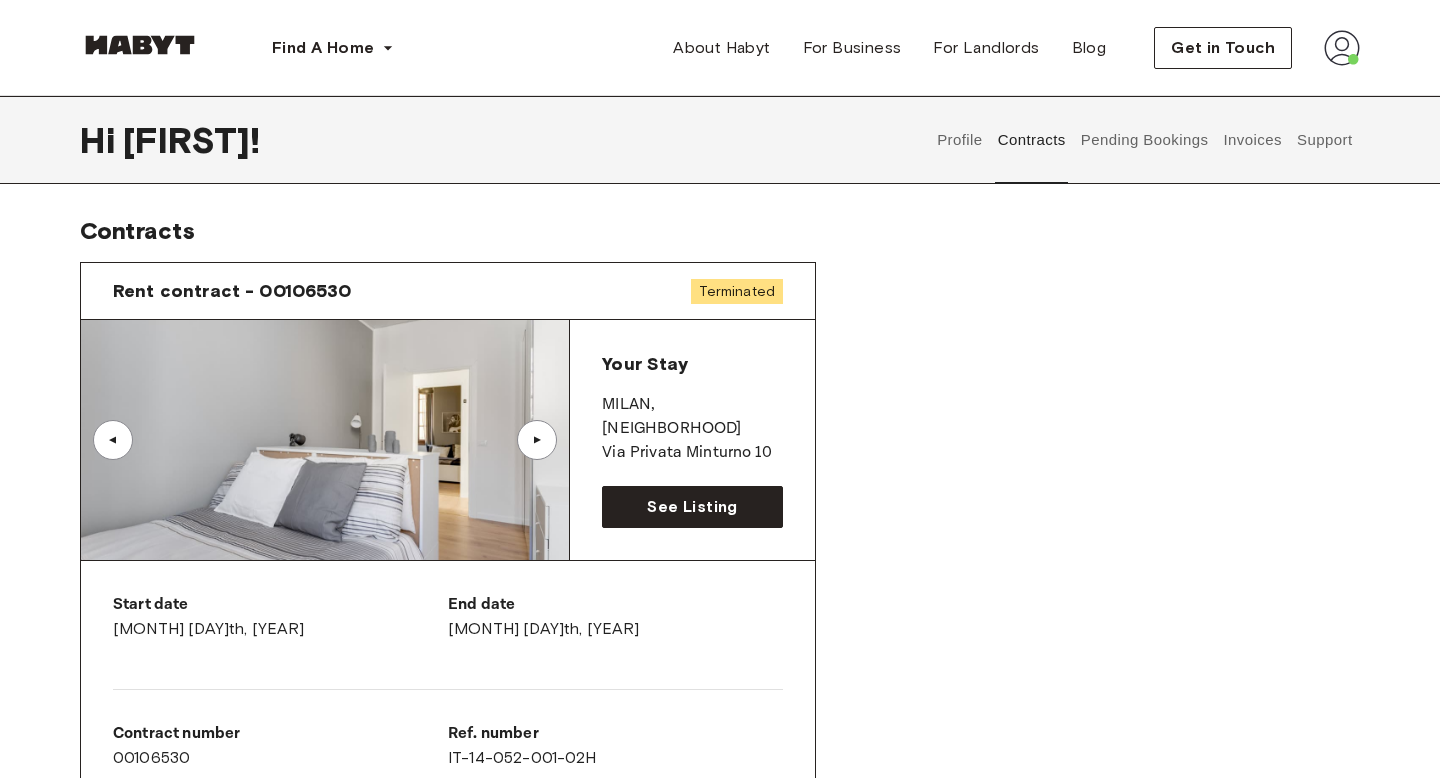 click at bounding box center [1342, 48] 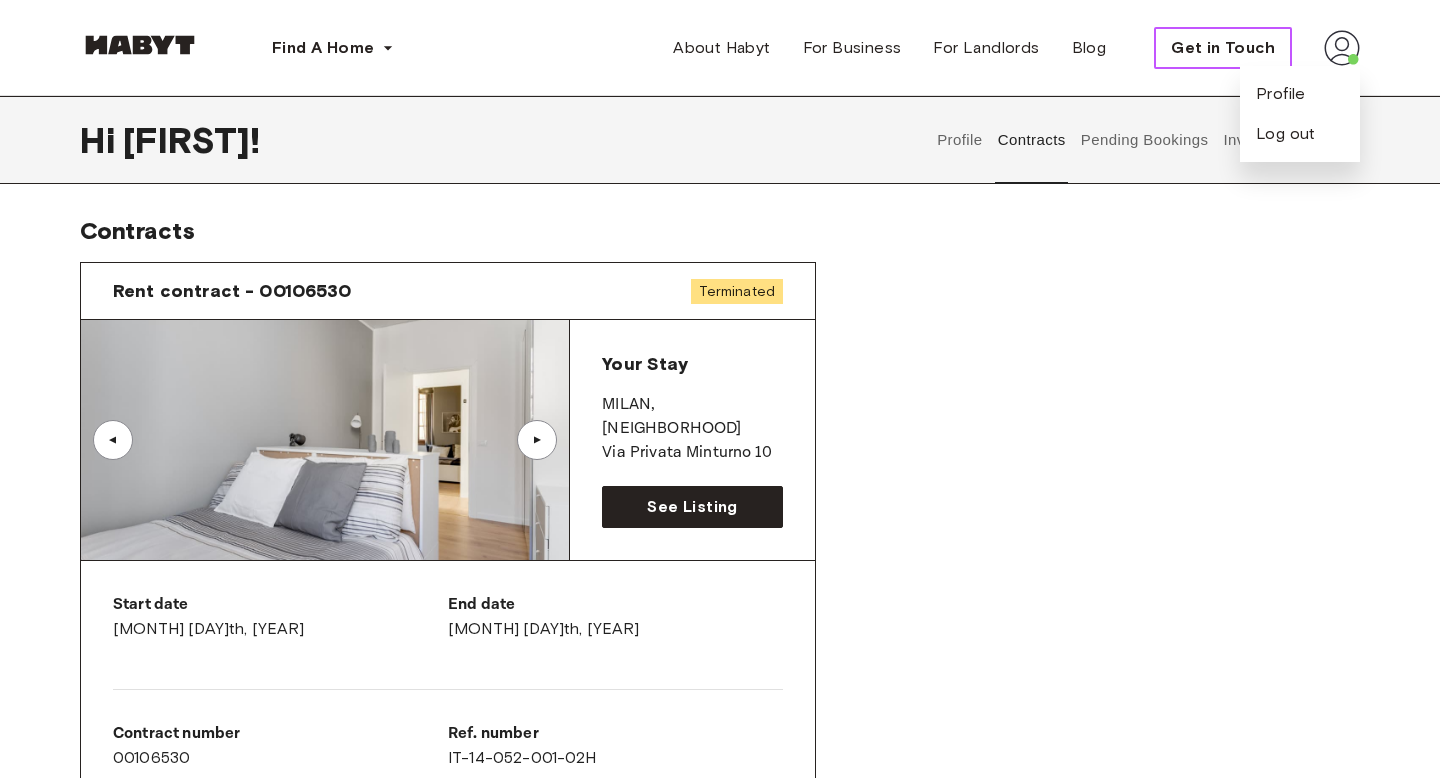 click on "Get in Touch" at bounding box center (1223, 48) 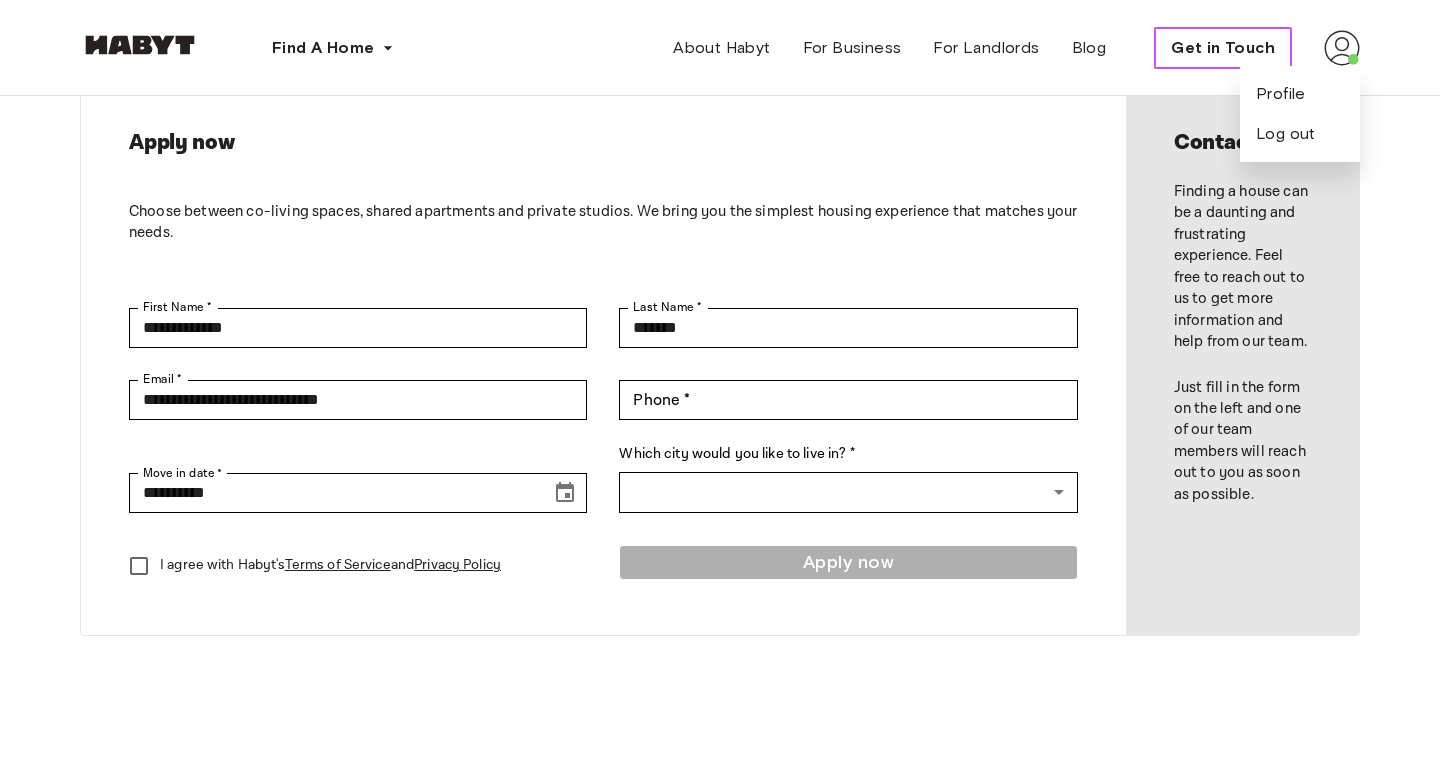 scroll, scrollTop: 98, scrollLeft: 0, axis: vertical 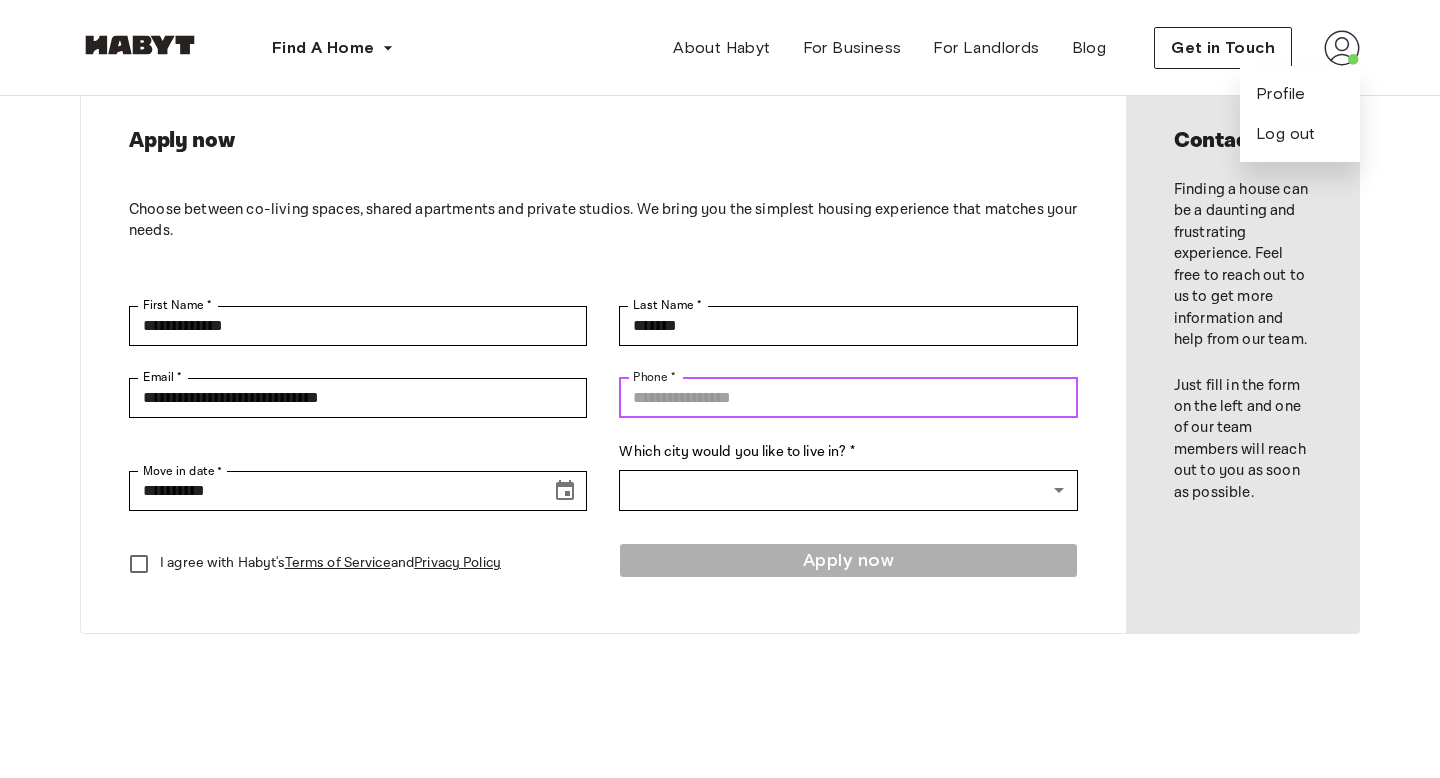 click on "Phone *" at bounding box center (848, 398) 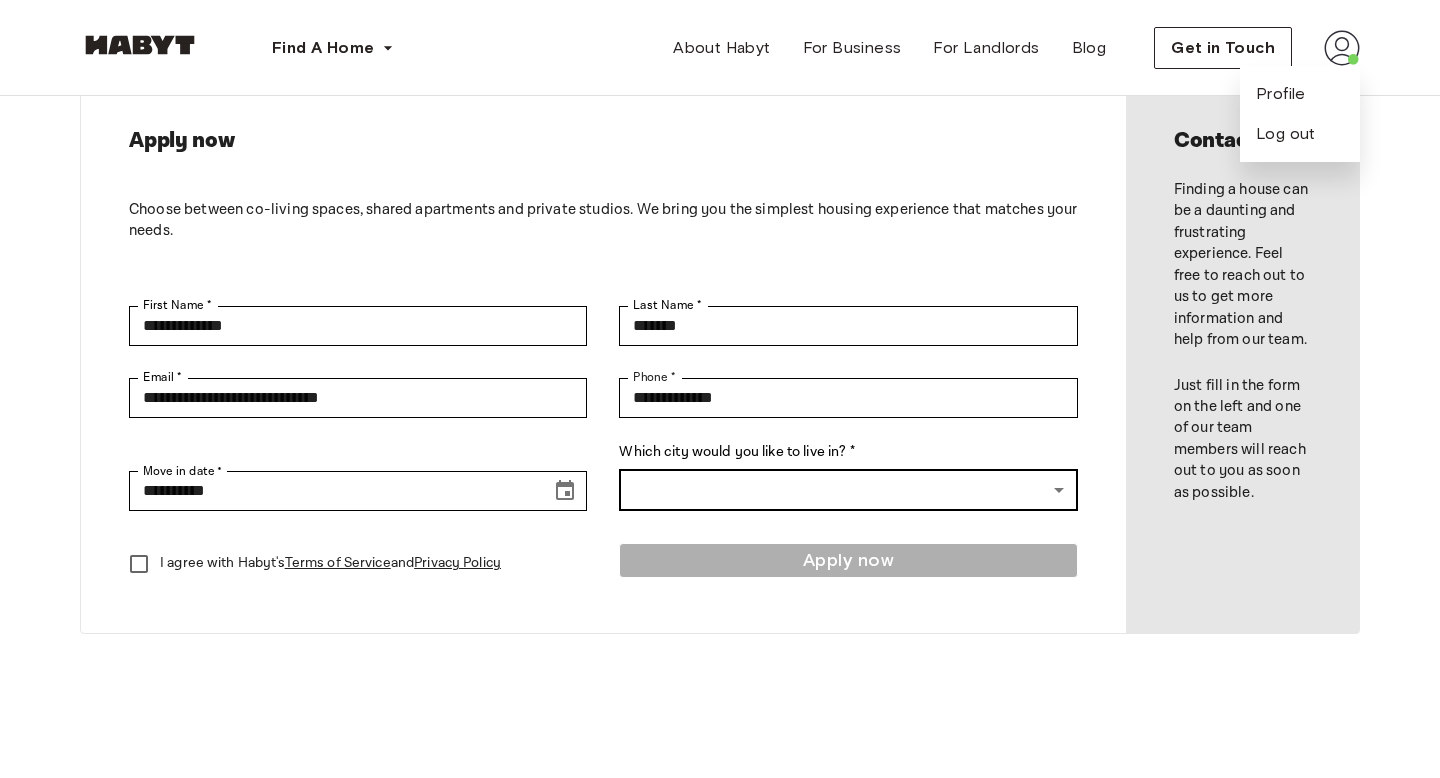click on "**********" at bounding box center (720, 775) 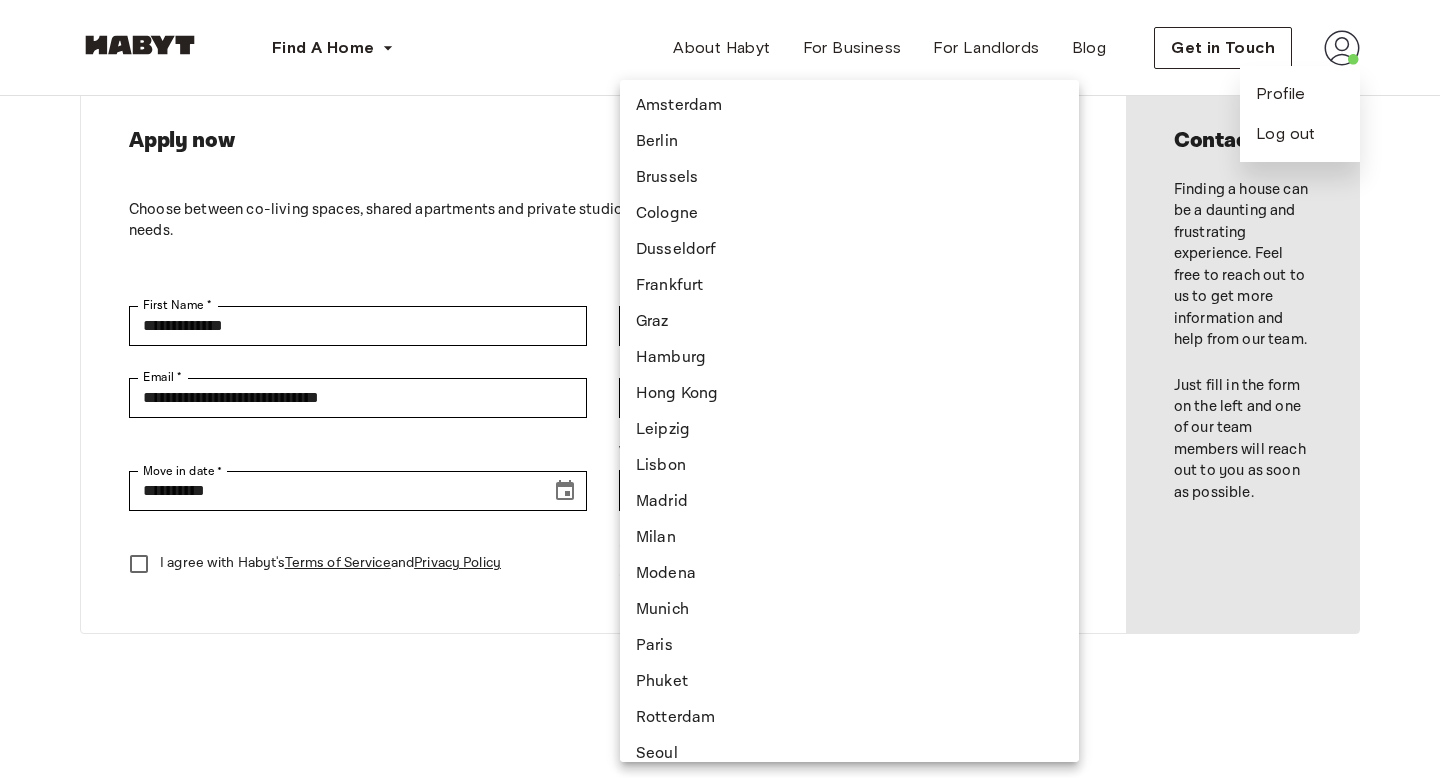 click at bounding box center [720, 389] 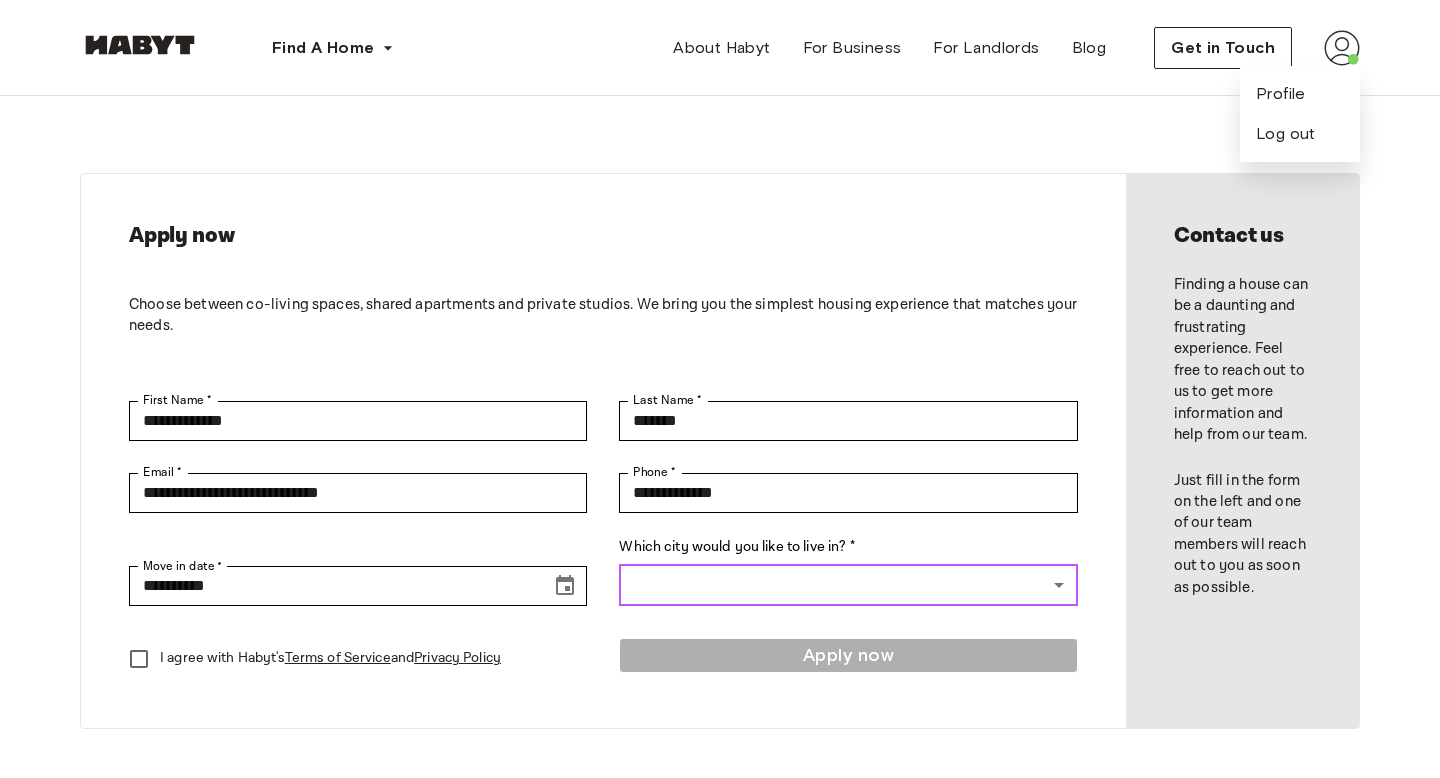 scroll, scrollTop: 0, scrollLeft: 0, axis: both 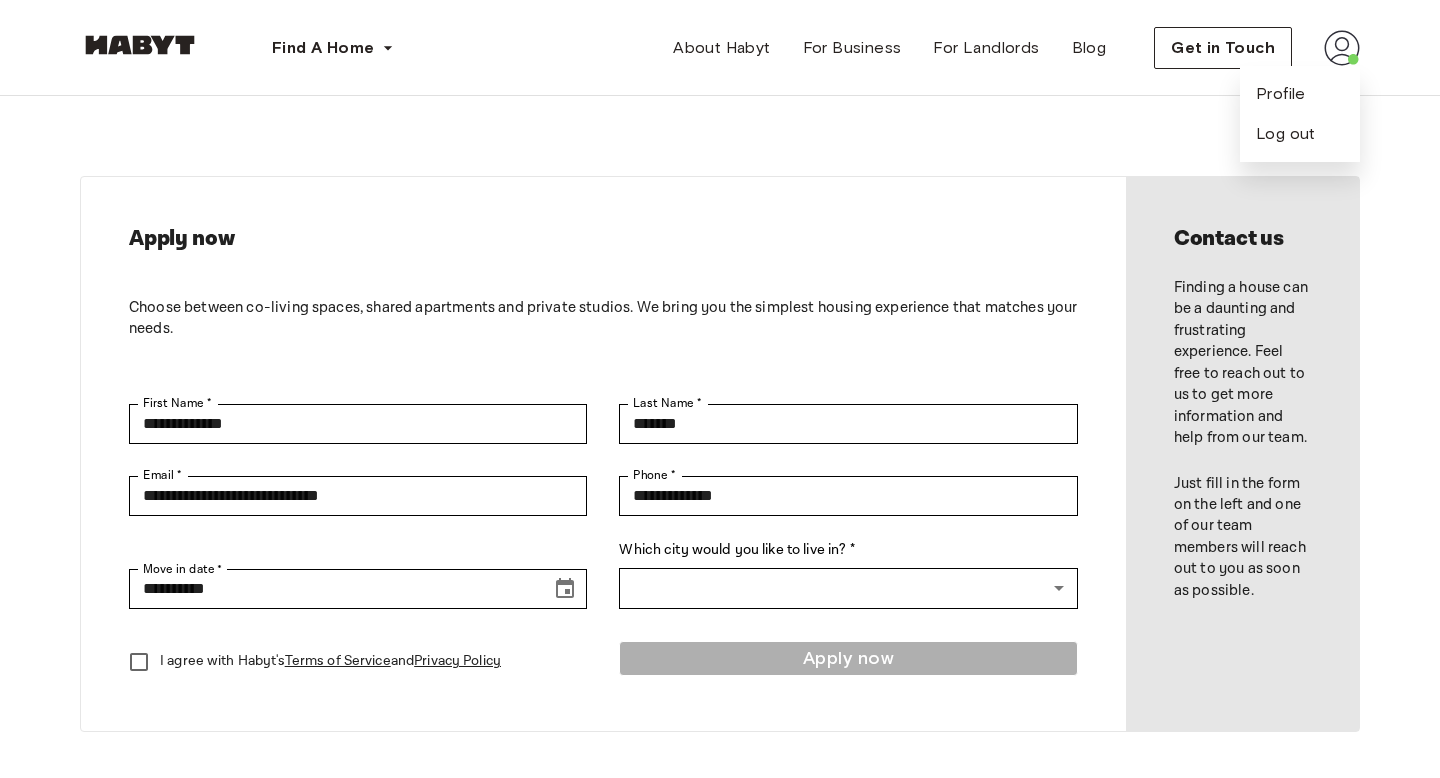 click on "Profile Log out" at bounding box center (1300, 114) 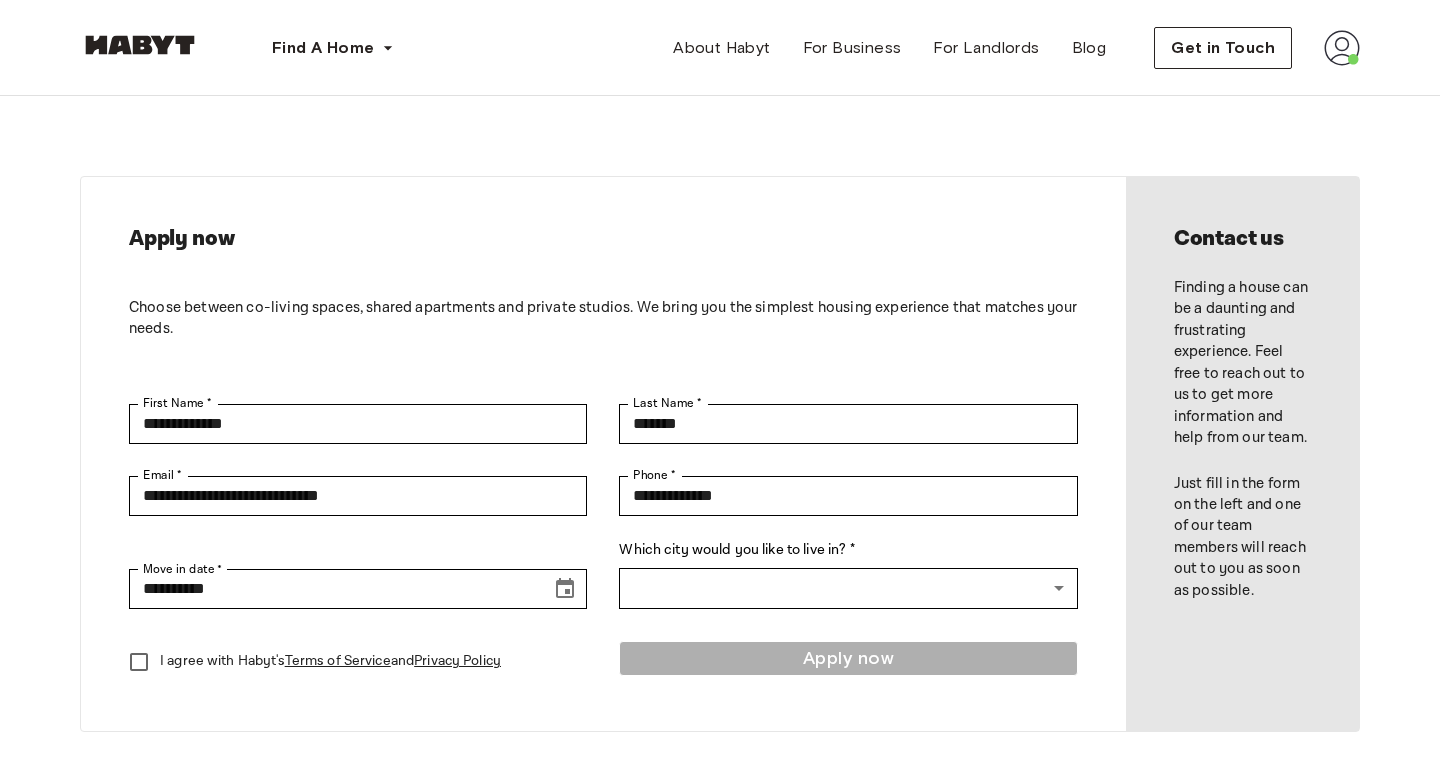 click at bounding box center [1342, 48] 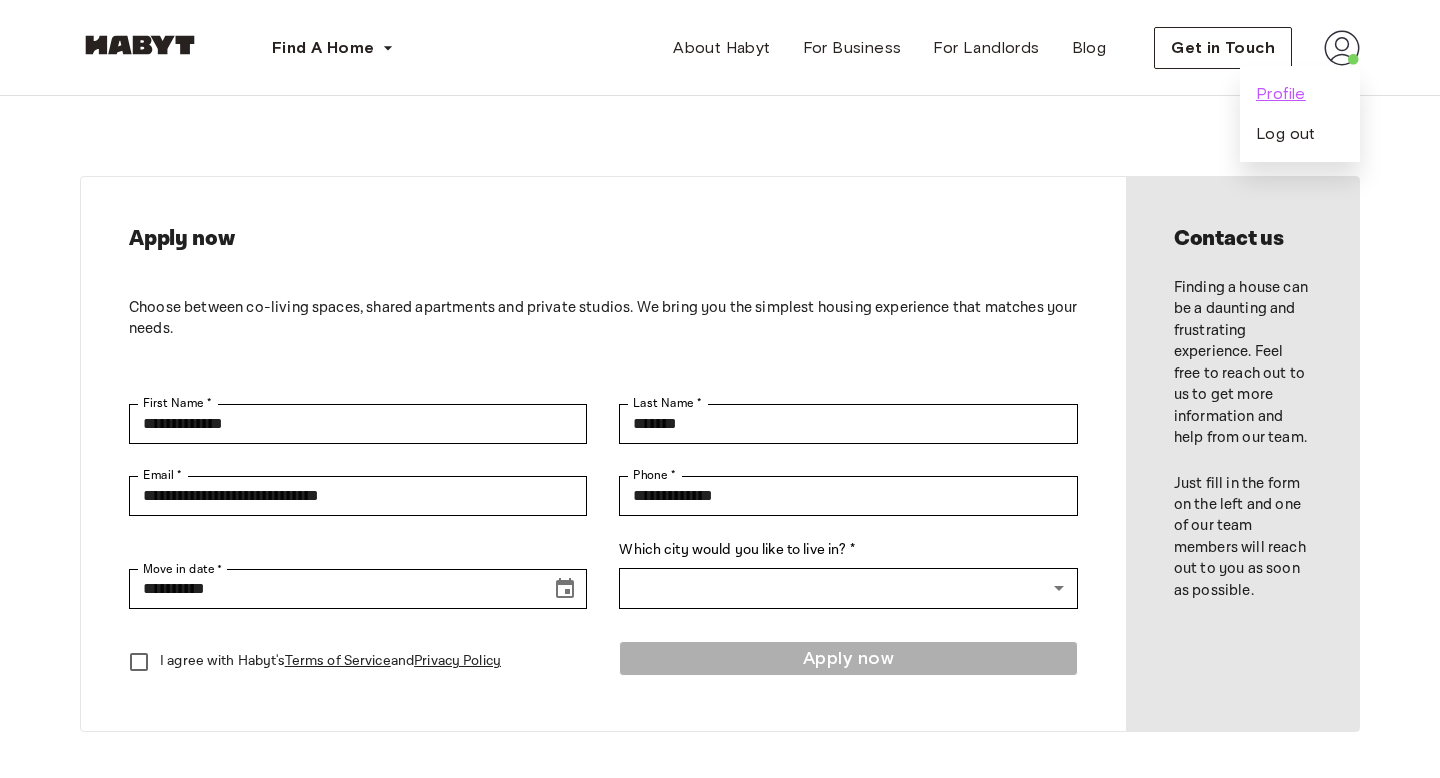 click on "Profile" at bounding box center [1281, 94] 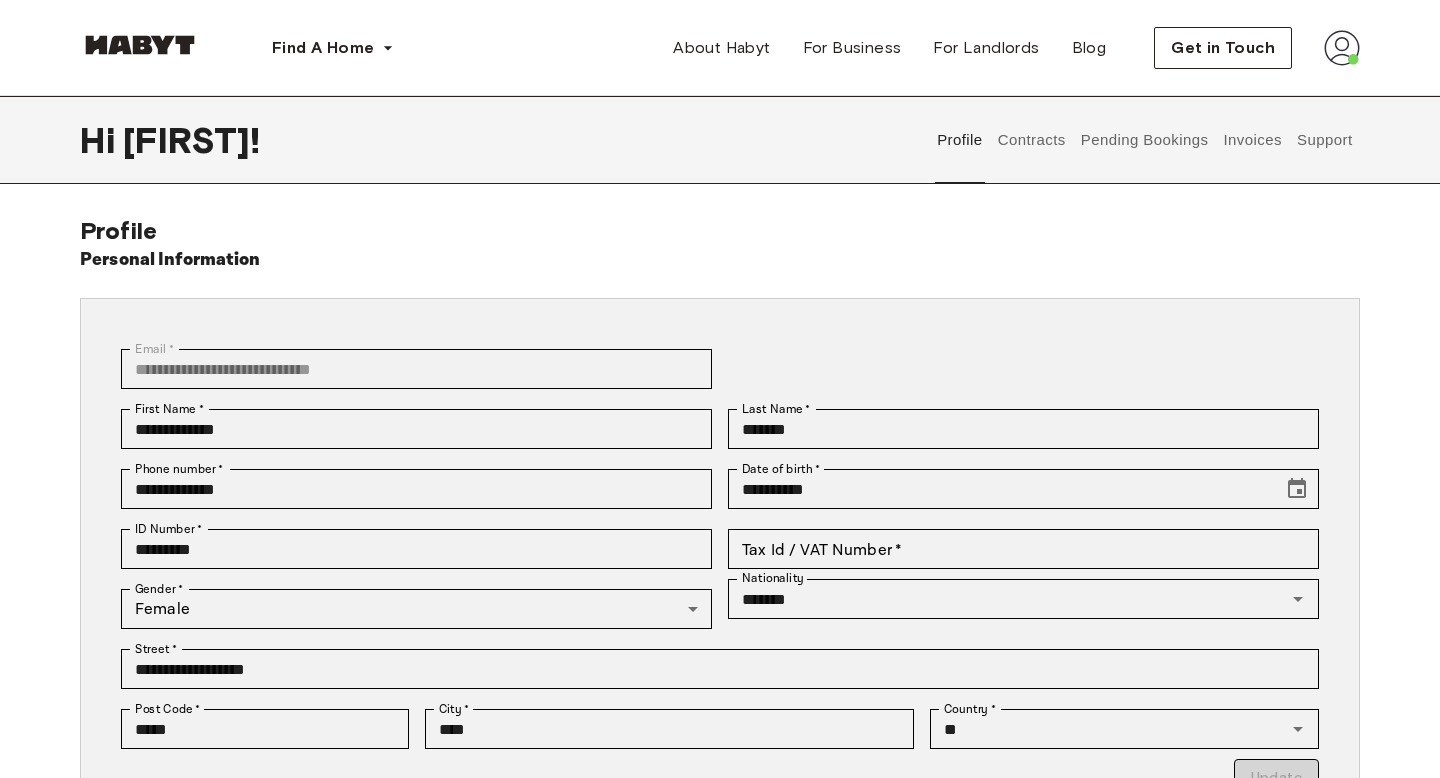 click on "Pending Bookings" at bounding box center (1144, 140) 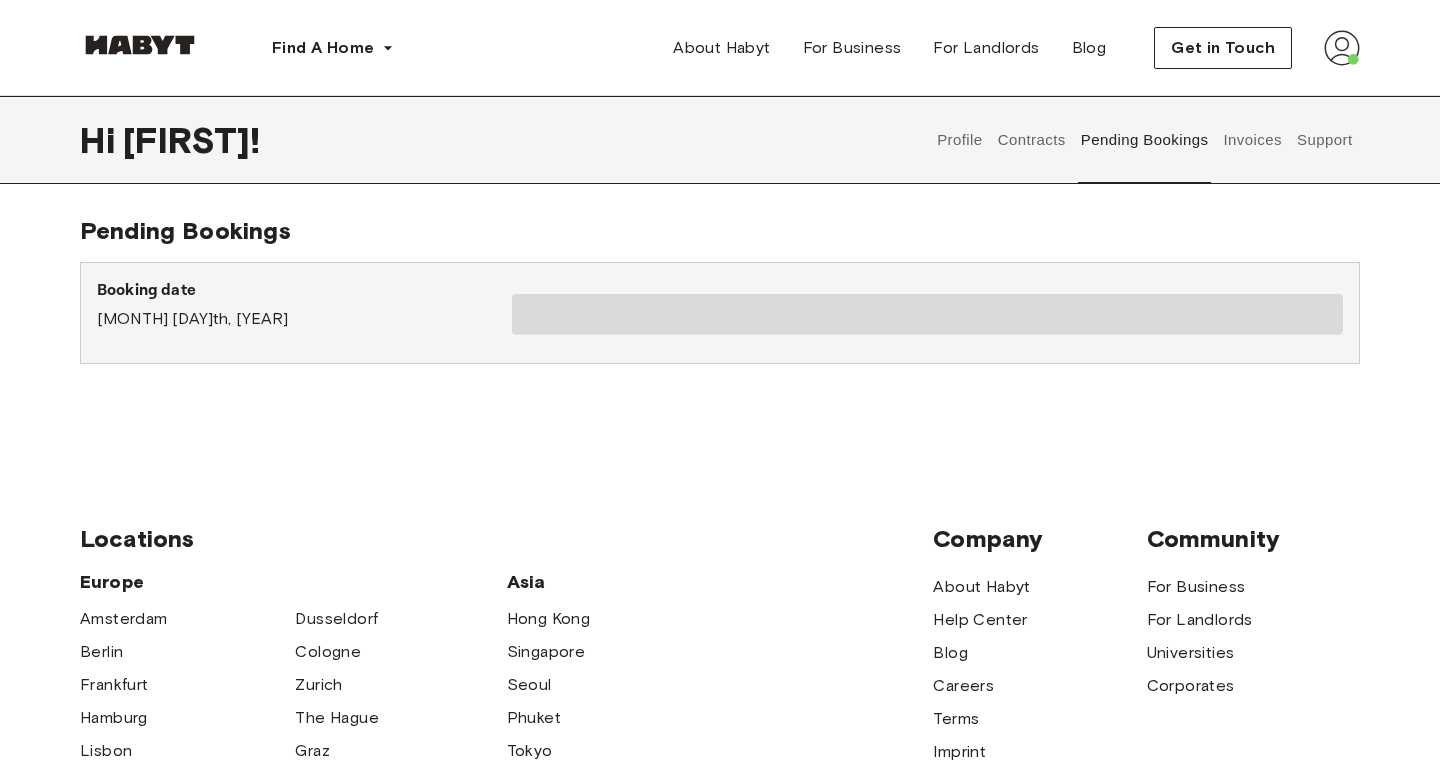 click on "Contracts" at bounding box center [1031, 140] 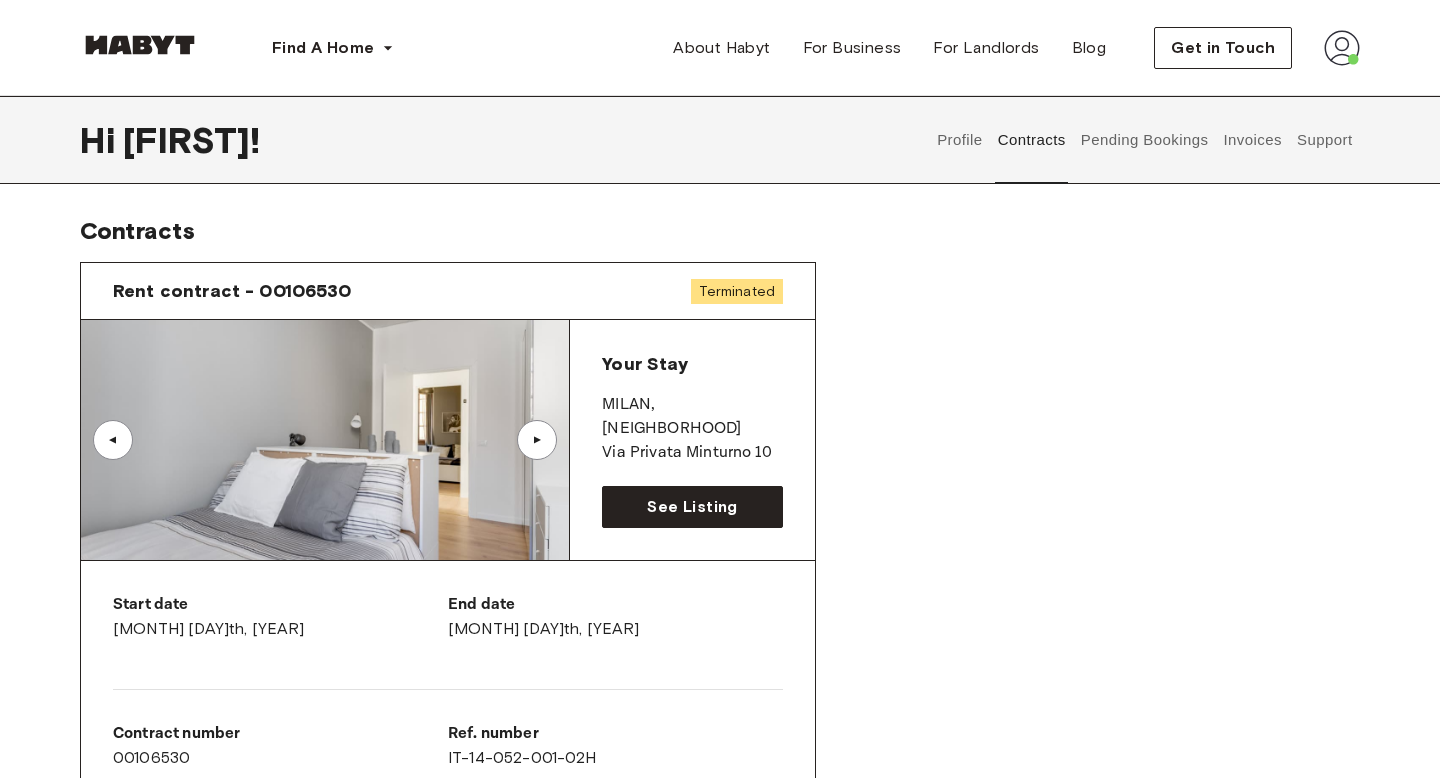click on "Pending Bookings" at bounding box center [1144, 140] 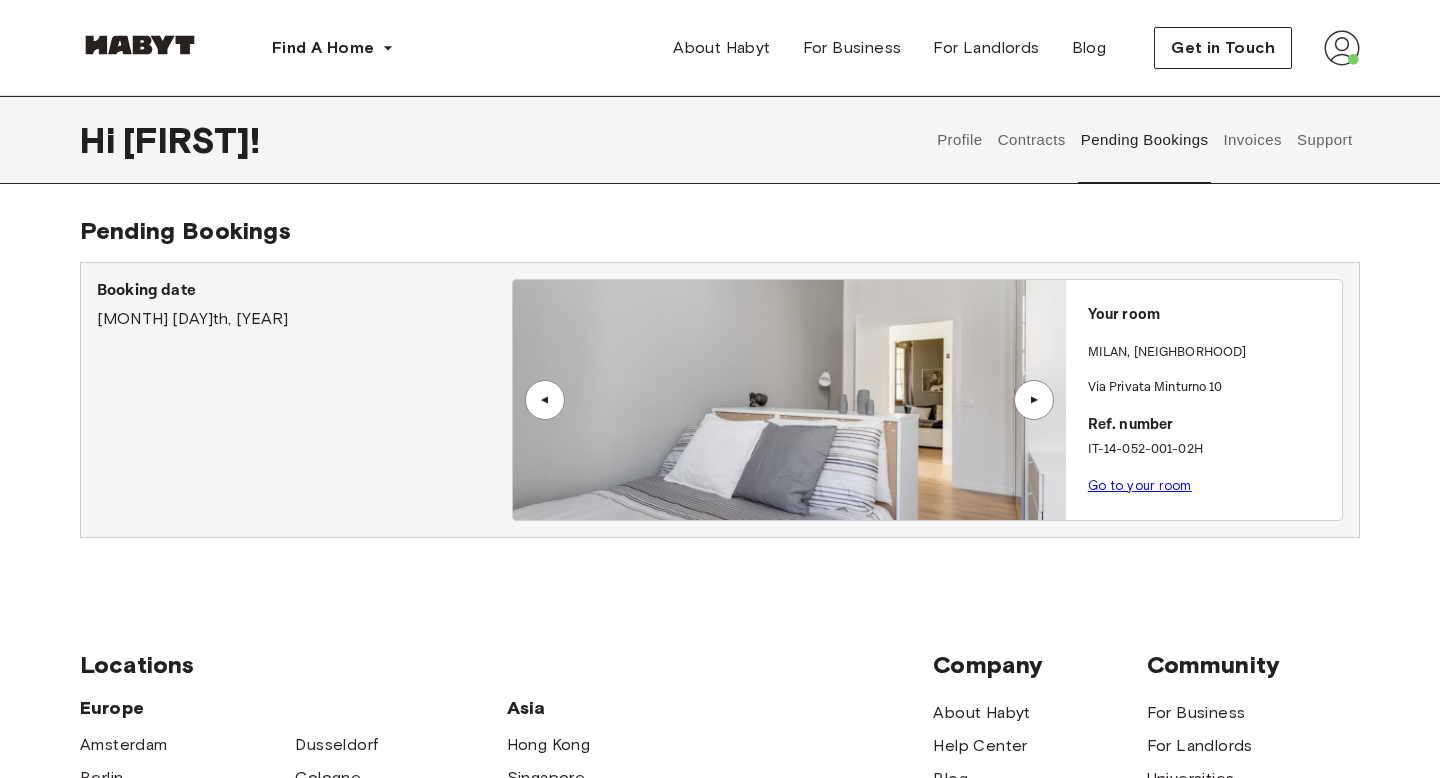 click on "Go to your room" at bounding box center [1140, 485] 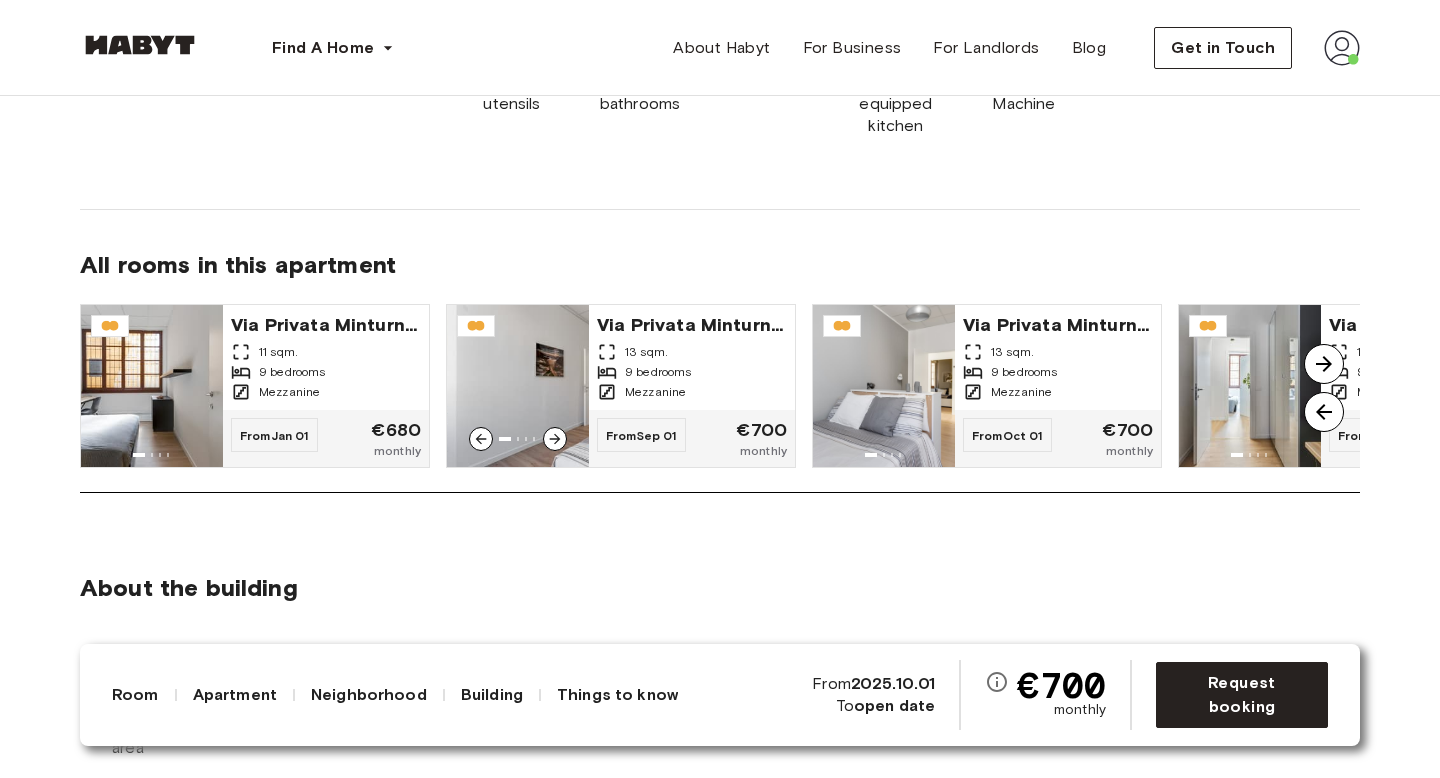 scroll, scrollTop: 1552, scrollLeft: 0, axis: vertical 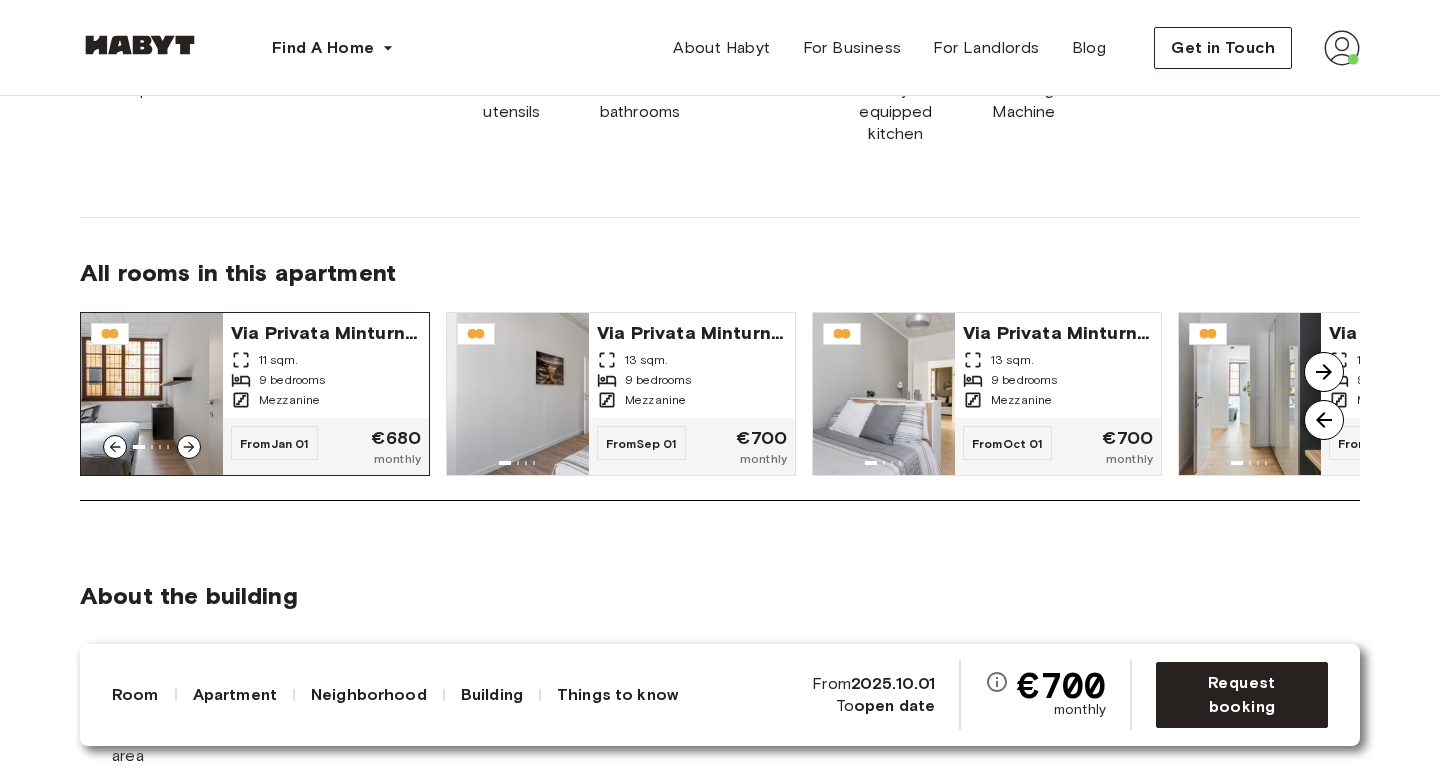 click on "Via Privata Minturno 10" at bounding box center [326, 331] 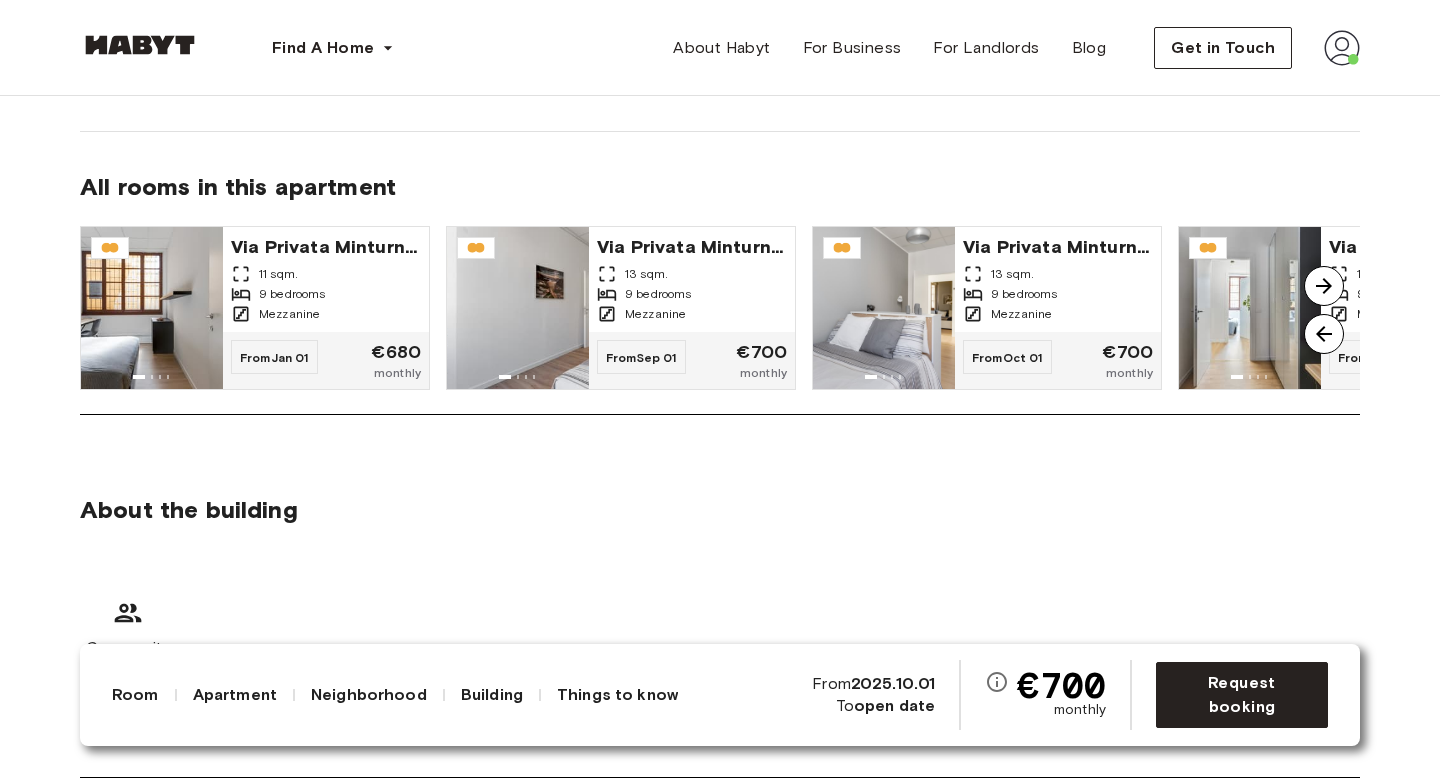scroll, scrollTop: 1643, scrollLeft: 0, axis: vertical 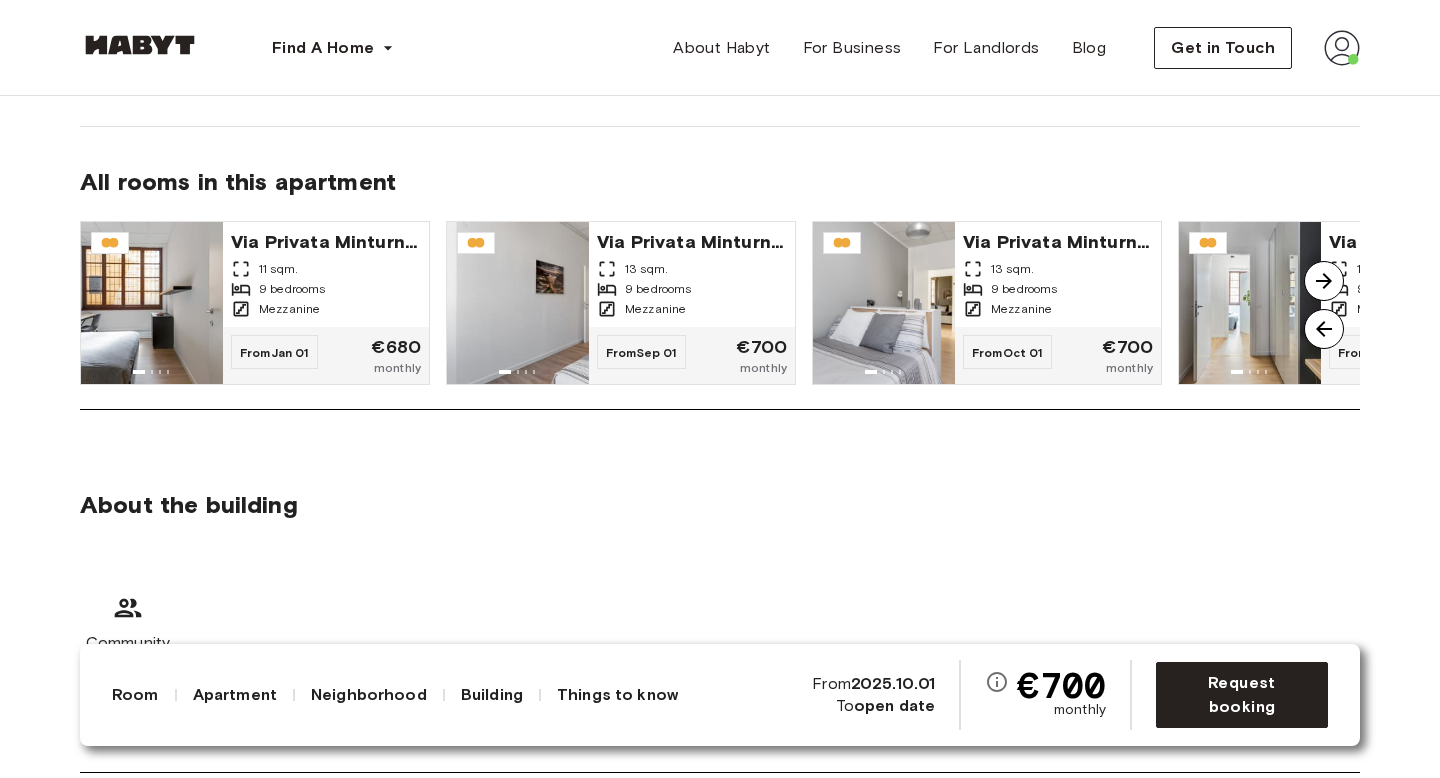 click at bounding box center [1324, 281] 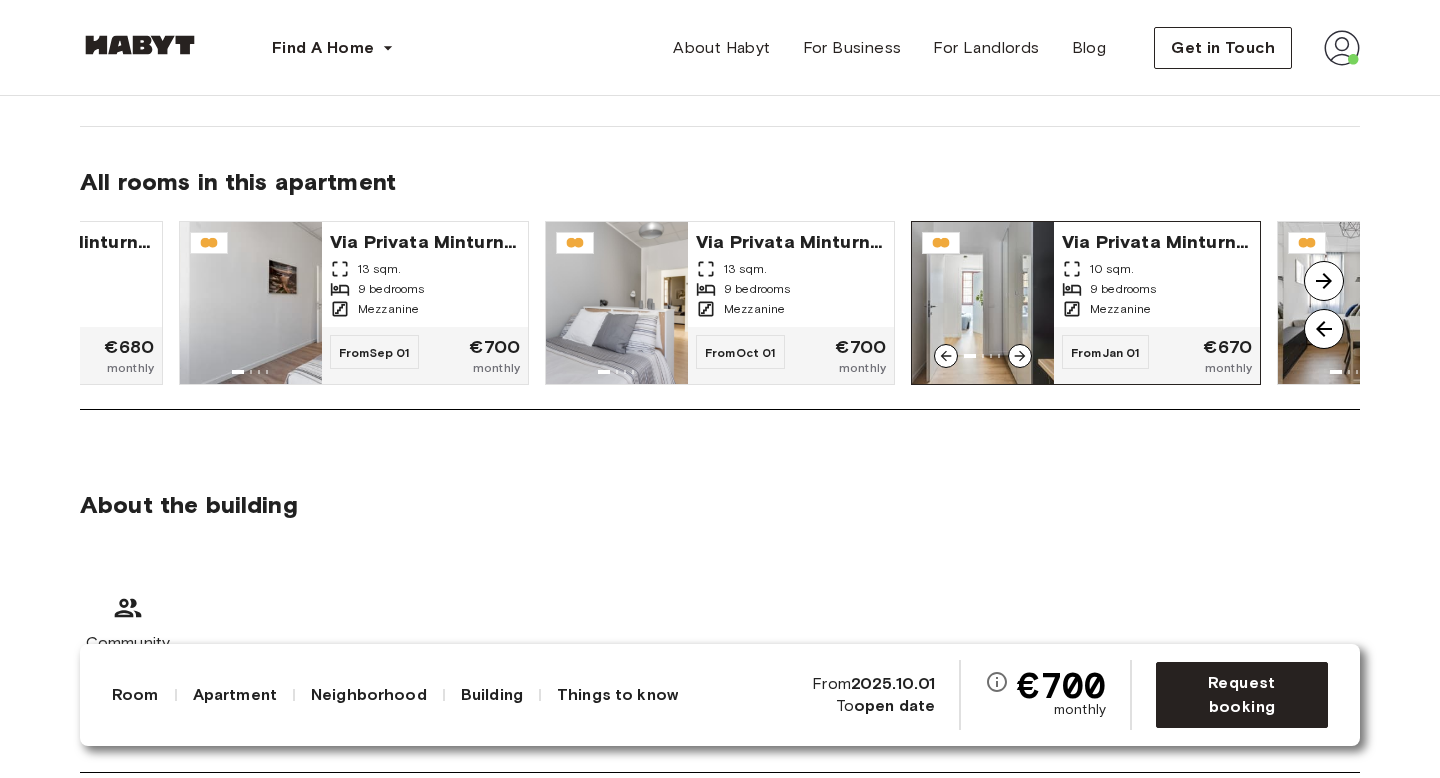 click on "Via Privata Minturno 10" at bounding box center (1157, 240) 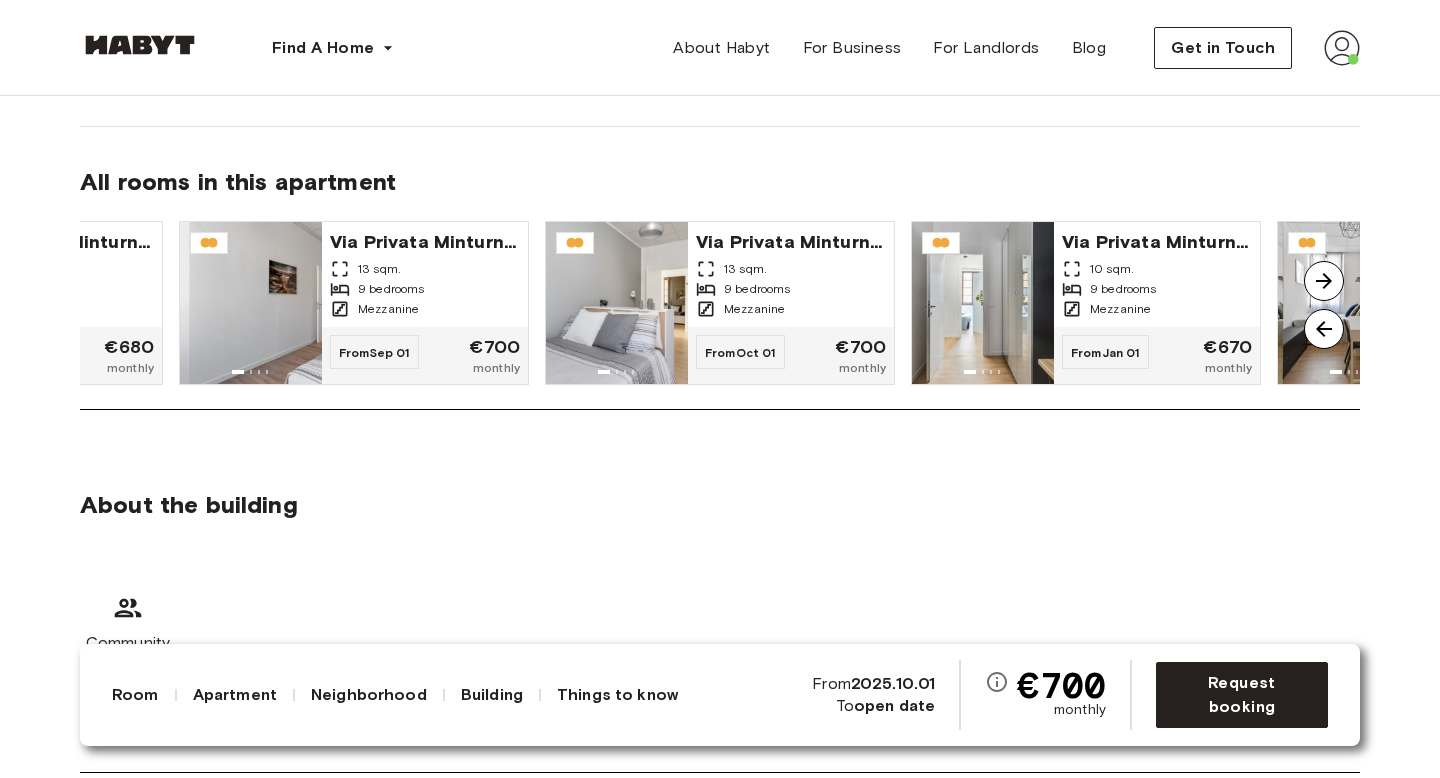 click at bounding box center [1324, 281] 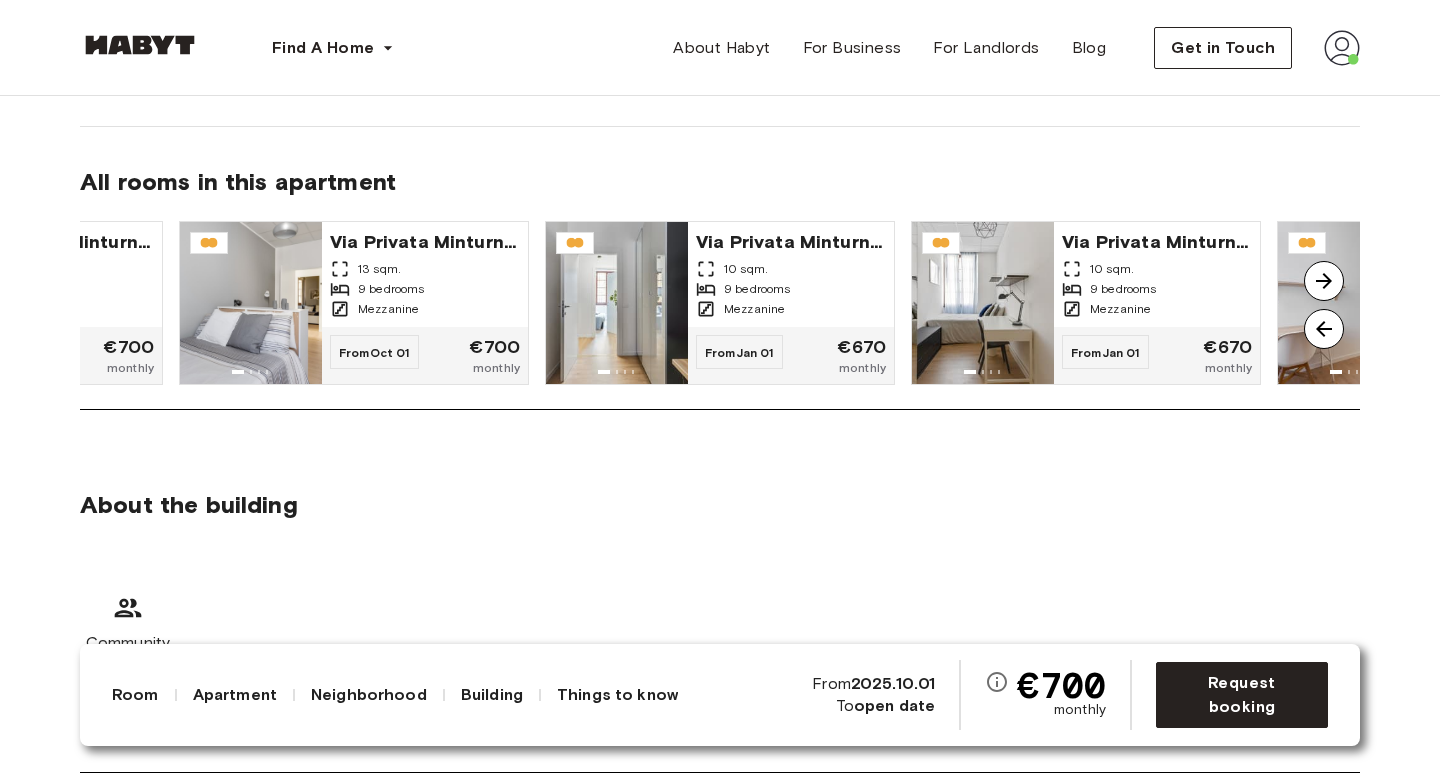 click at bounding box center [1324, 281] 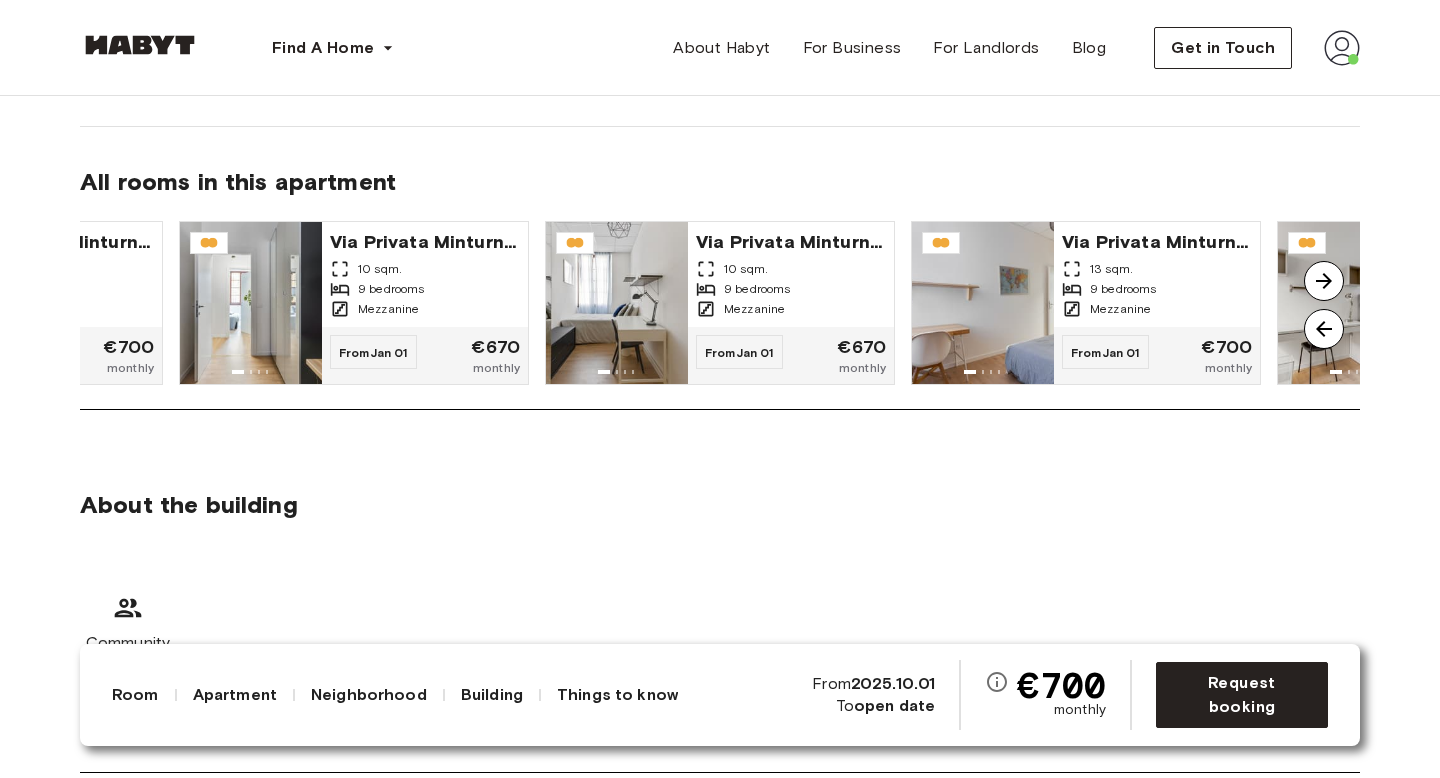 click at bounding box center [1324, 281] 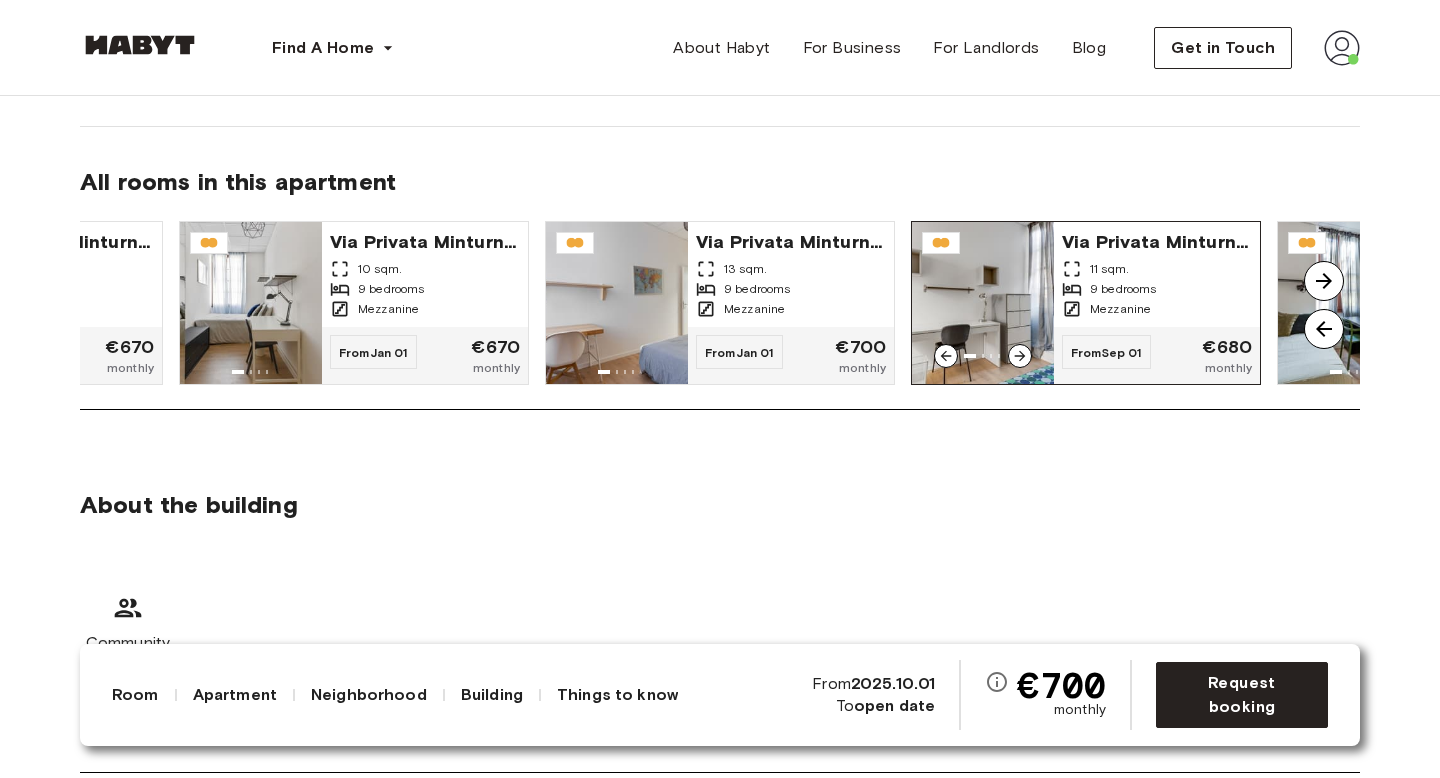 click on "Via Privata Minturno 10" at bounding box center (1157, 240) 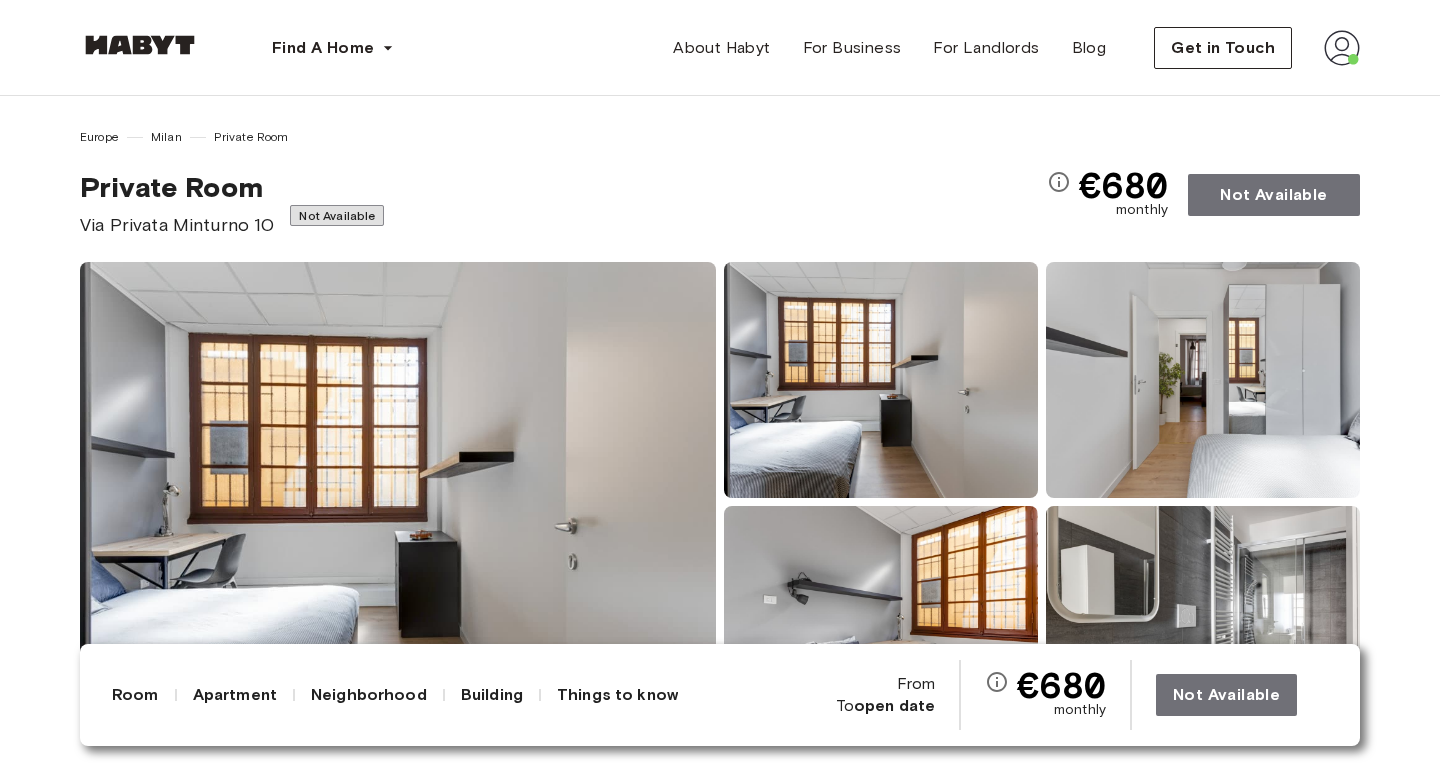scroll, scrollTop: 0, scrollLeft: 0, axis: both 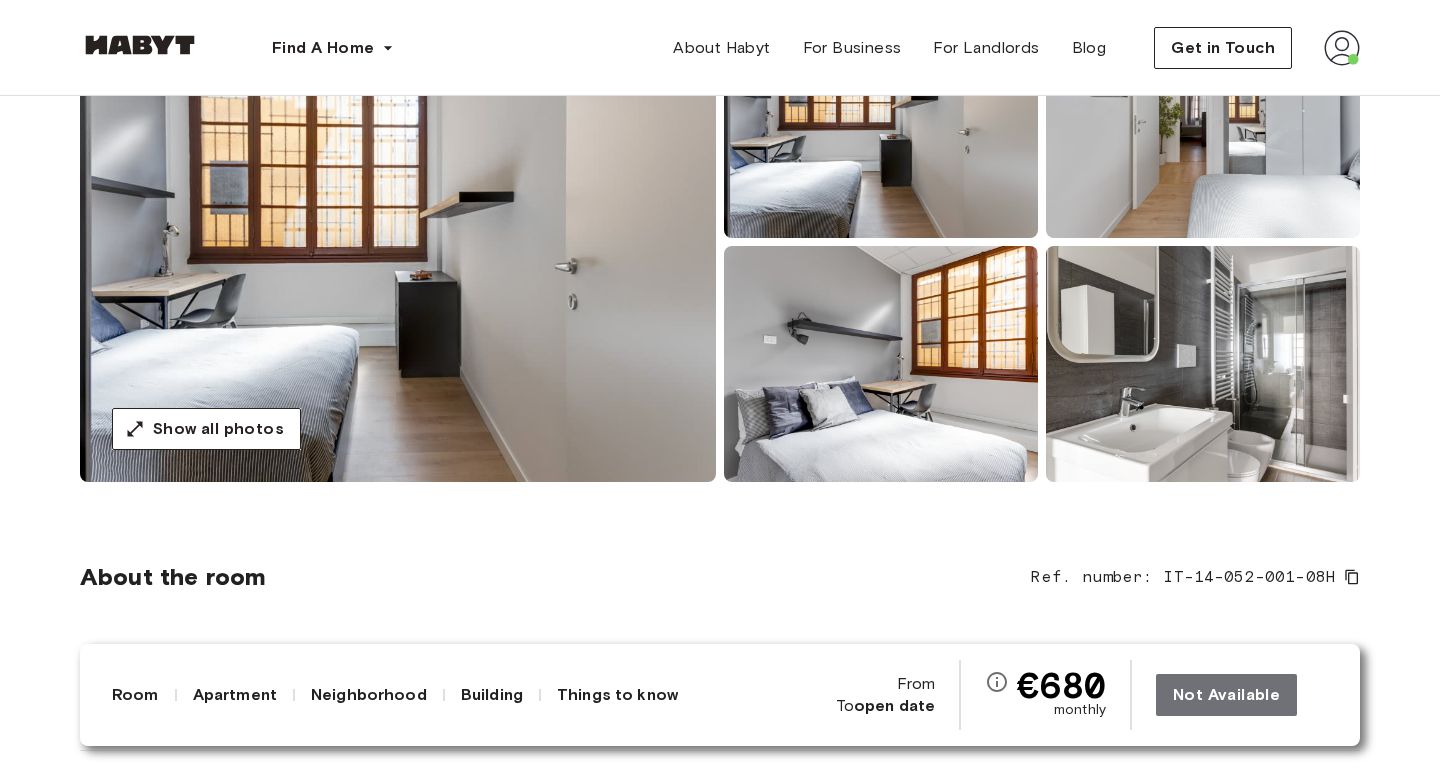 click at bounding box center [398, 242] 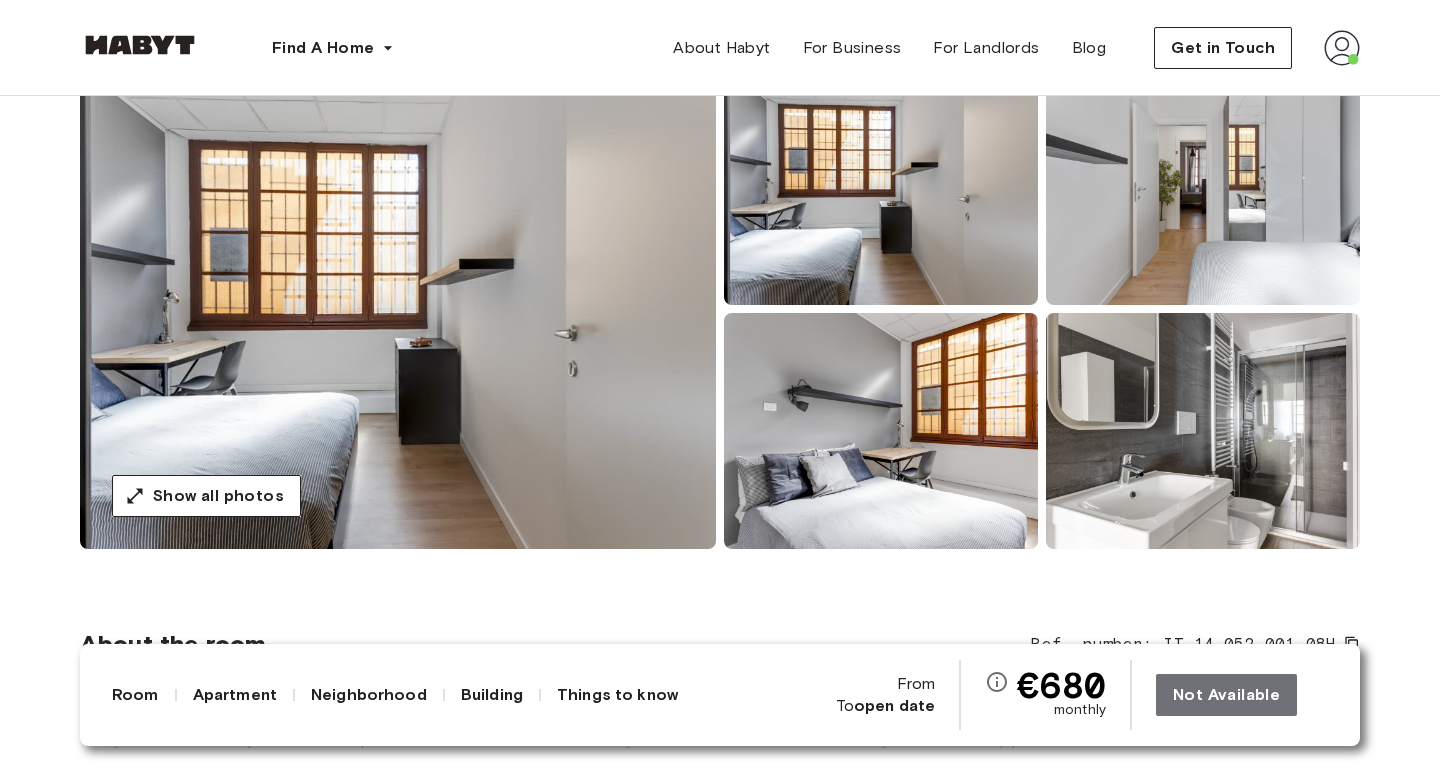 scroll, scrollTop: 191, scrollLeft: 0, axis: vertical 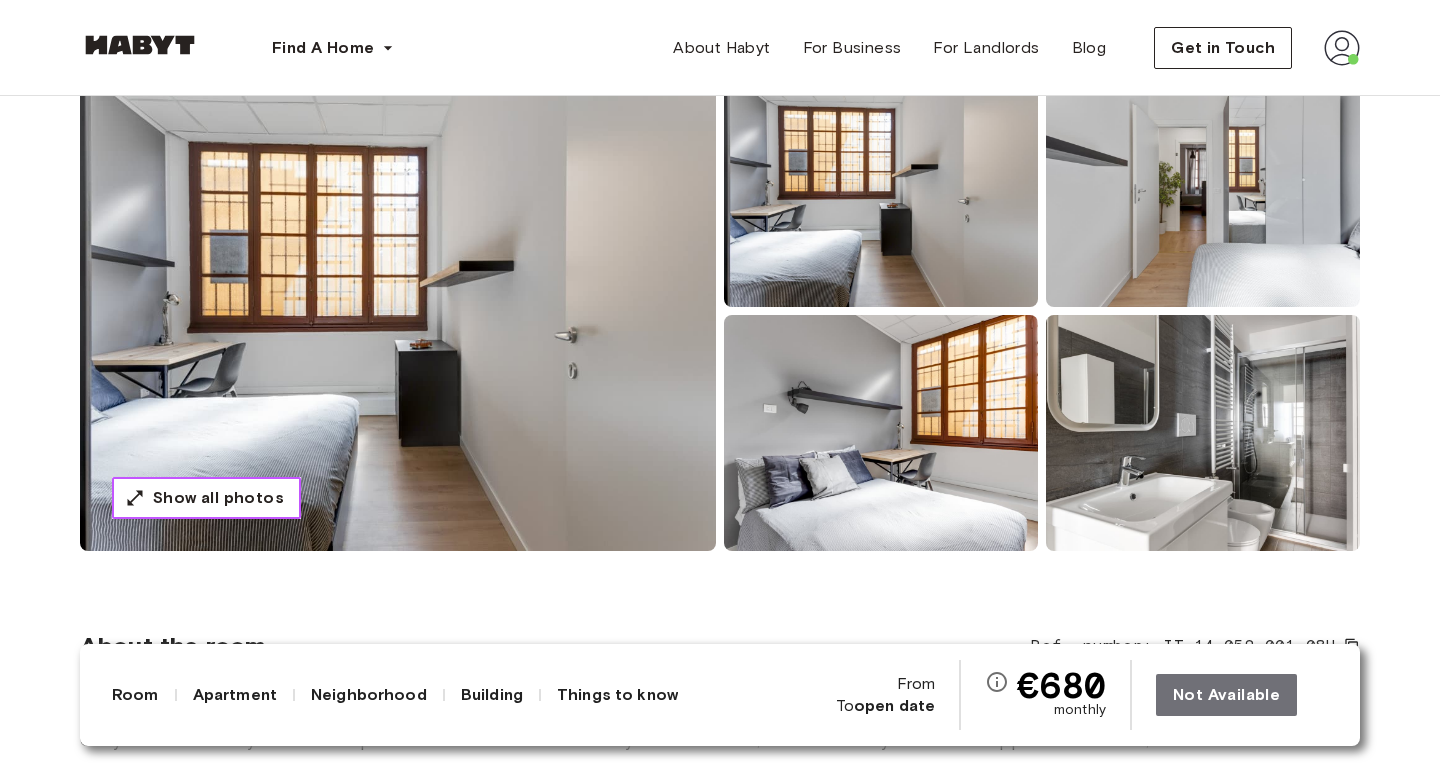 click on "Show all photos" at bounding box center [218, 498] 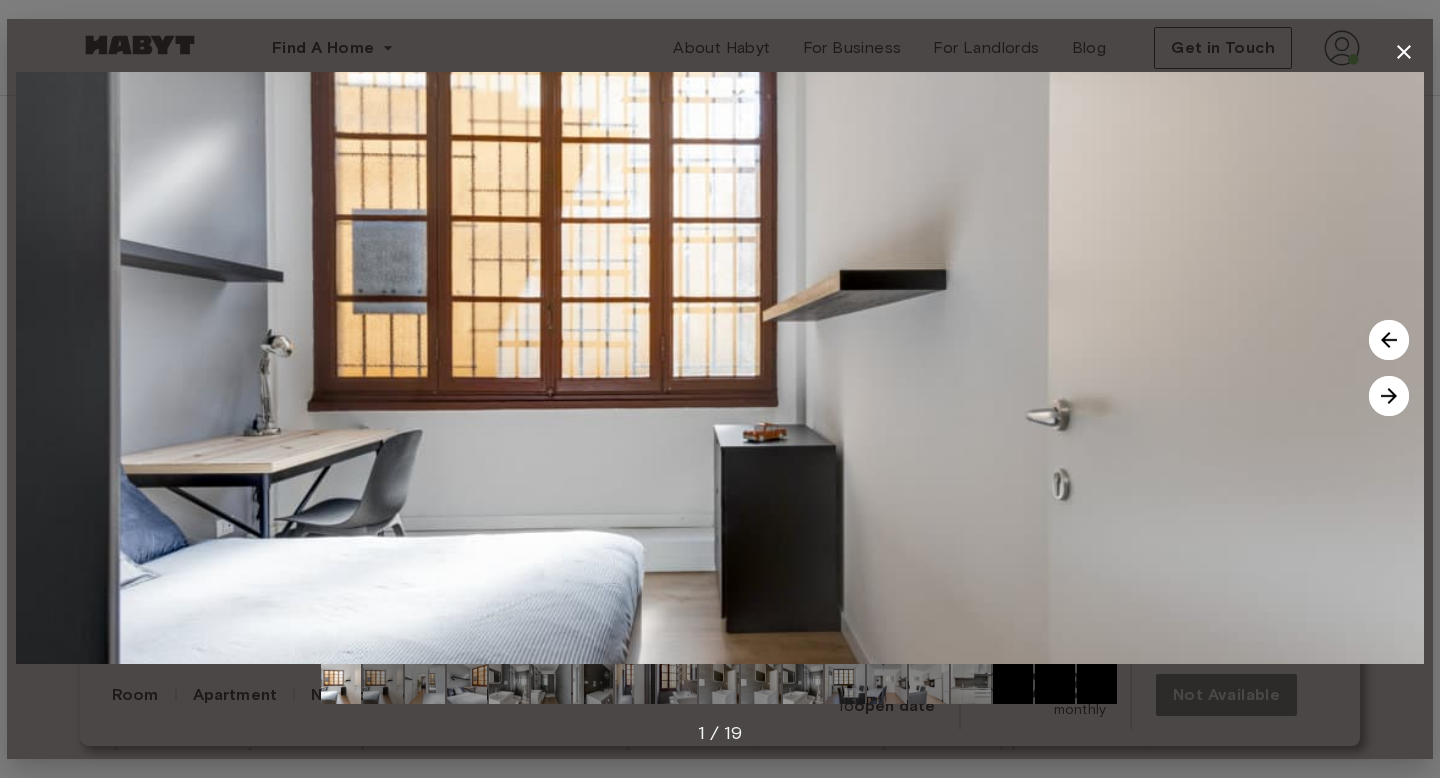 click at bounding box center (1389, 396) 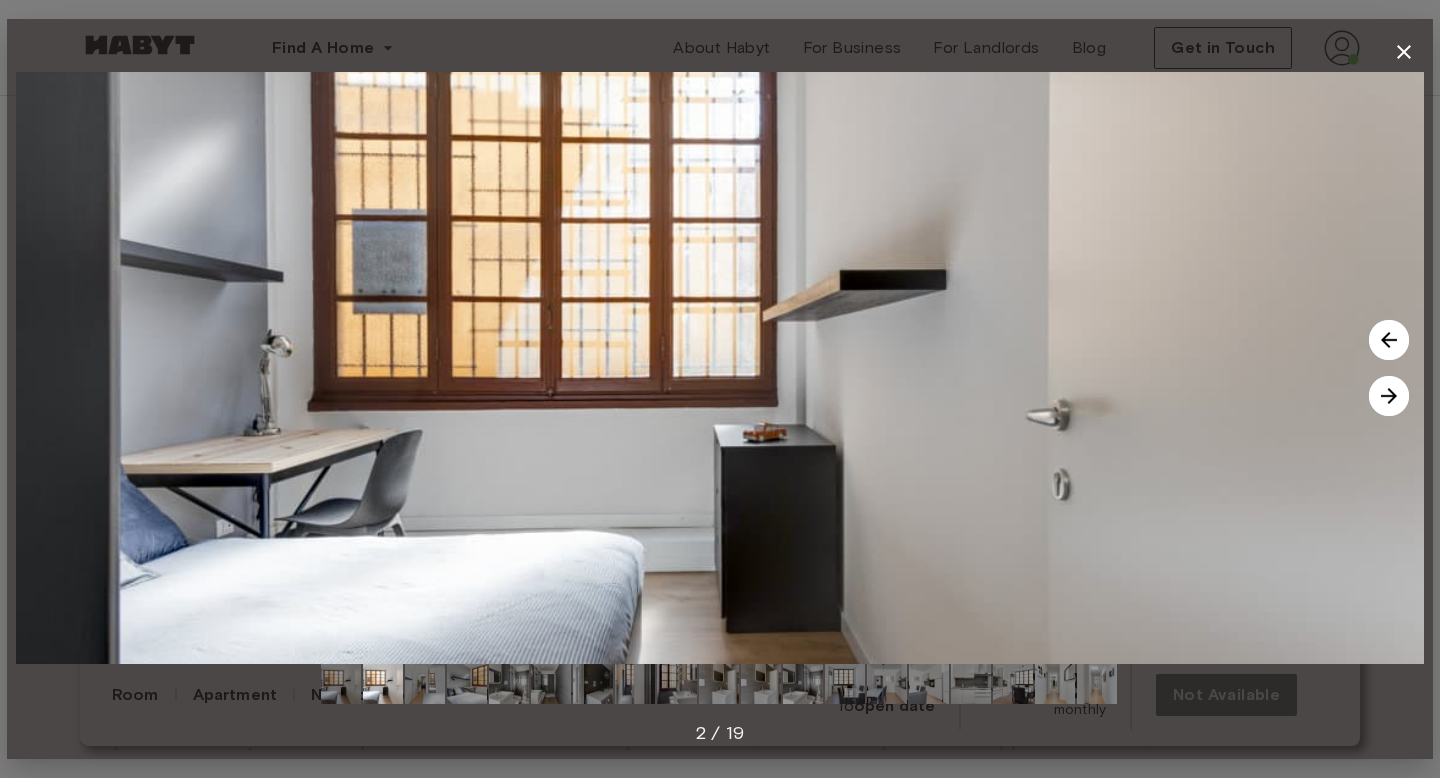 click at bounding box center [1389, 396] 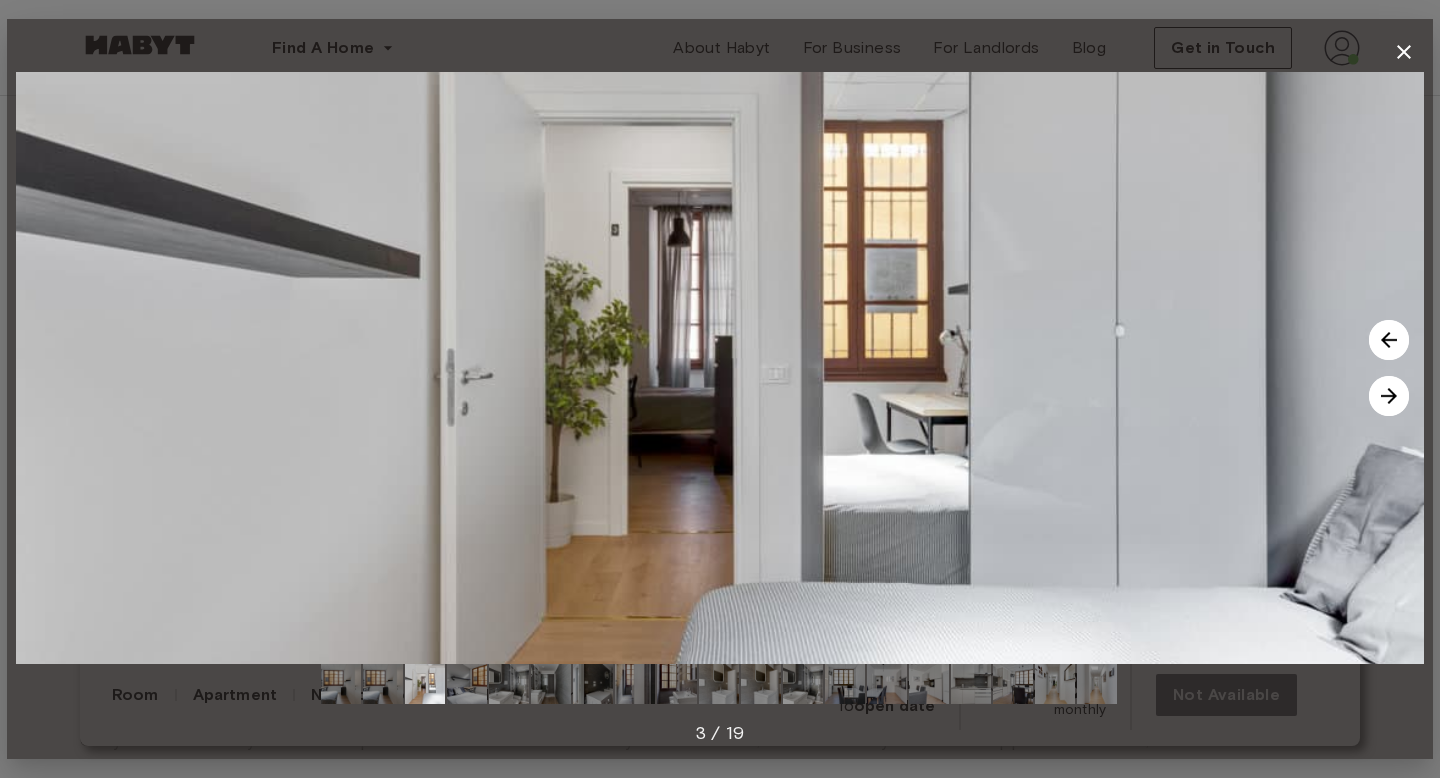 click at bounding box center [1389, 396] 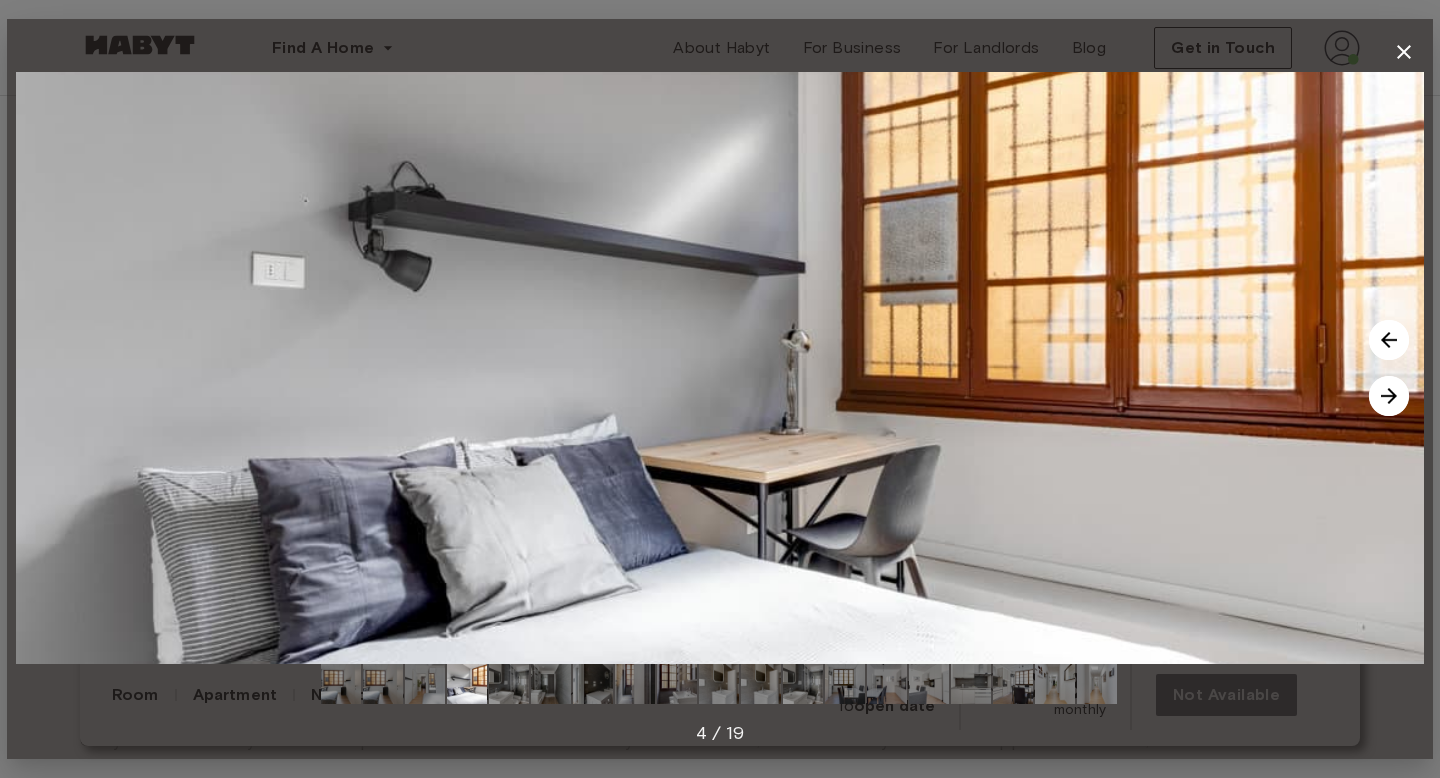 click at bounding box center [1389, 396] 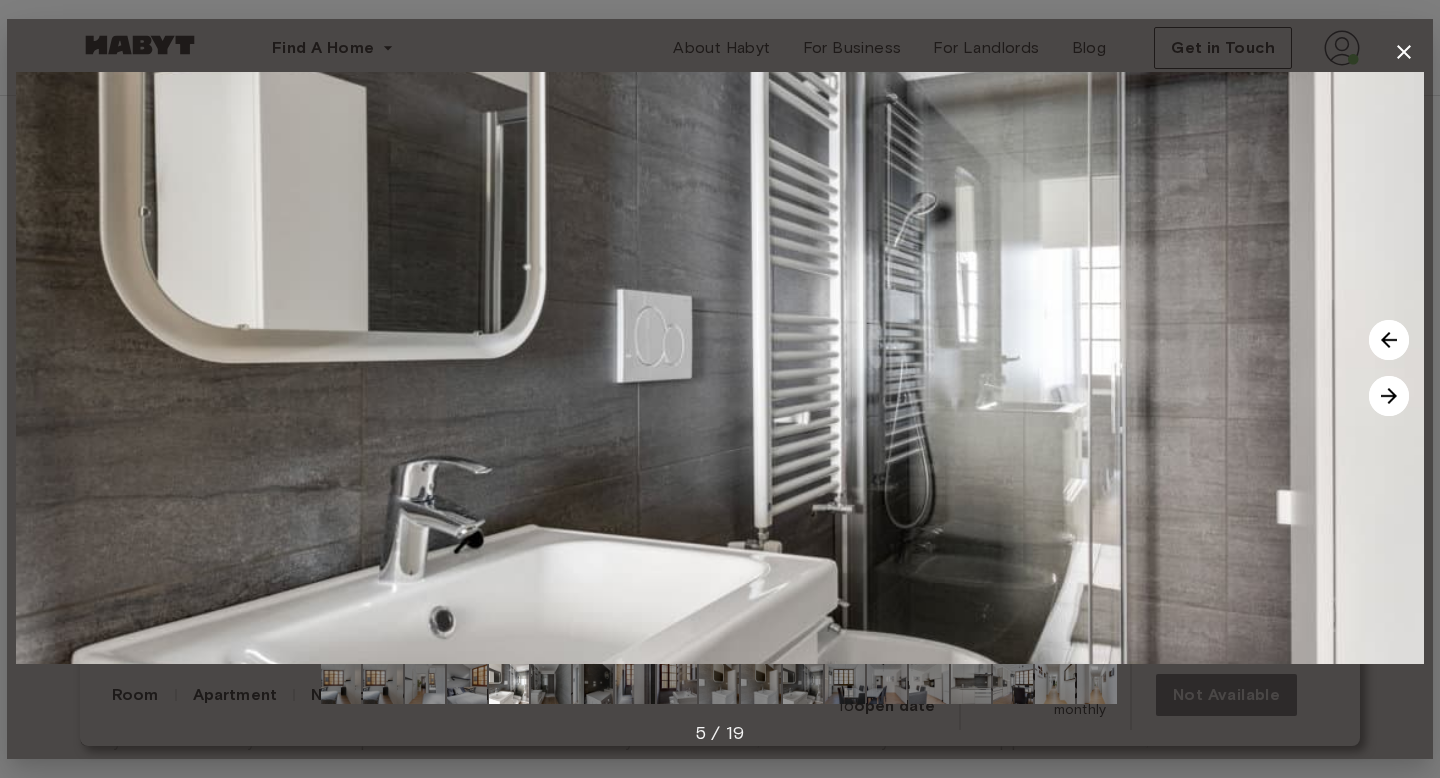 click at bounding box center [1389, 396] 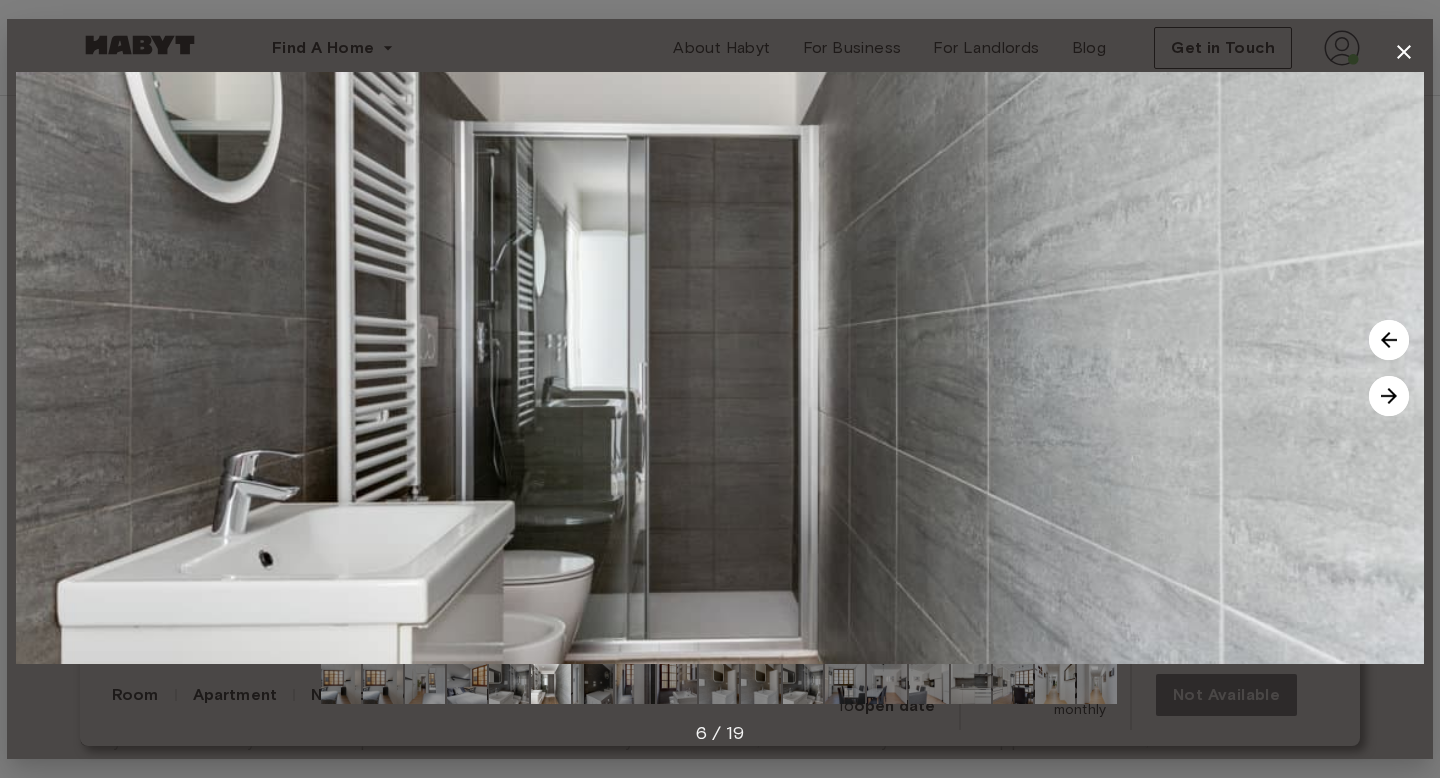 click 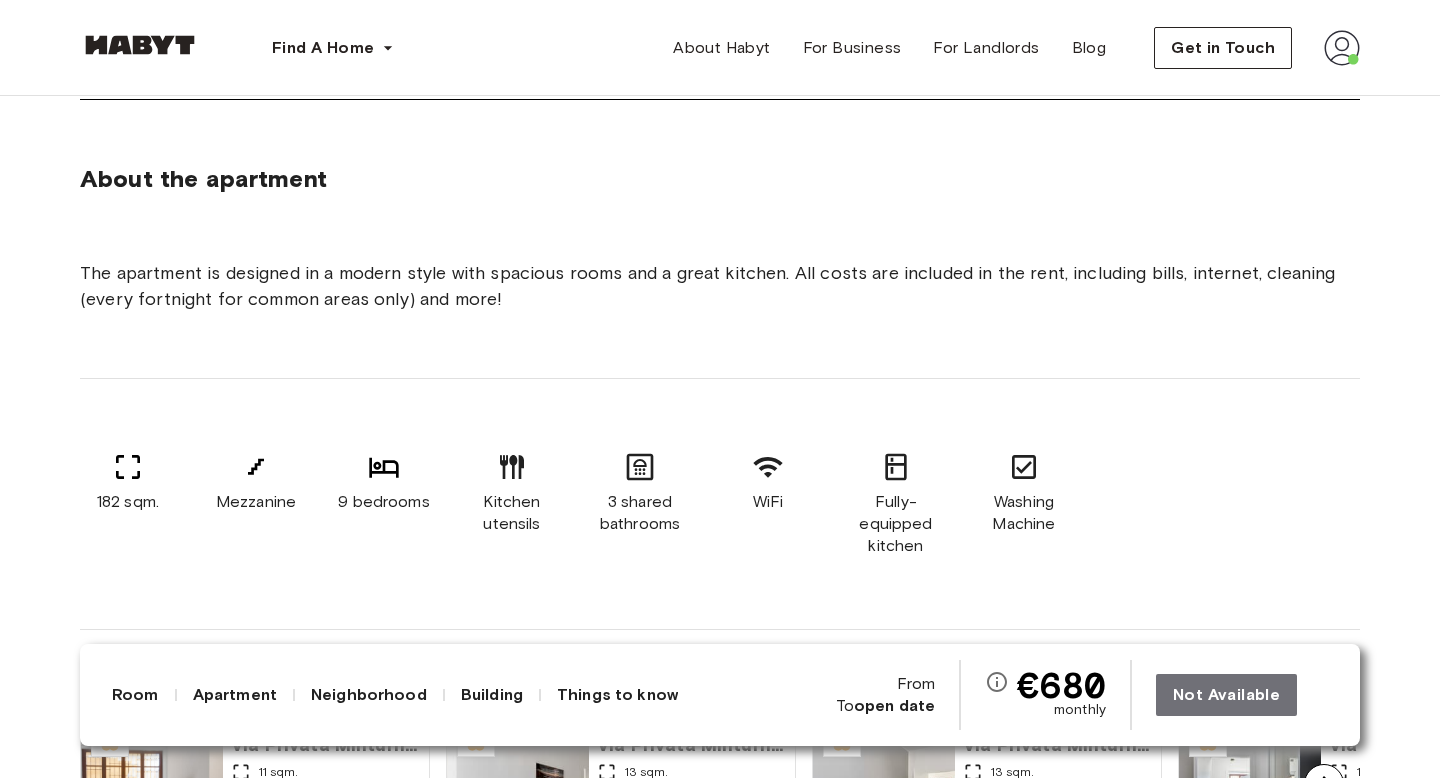 scroll, scrollTop: 0, scrollLeft: 0, axis: both 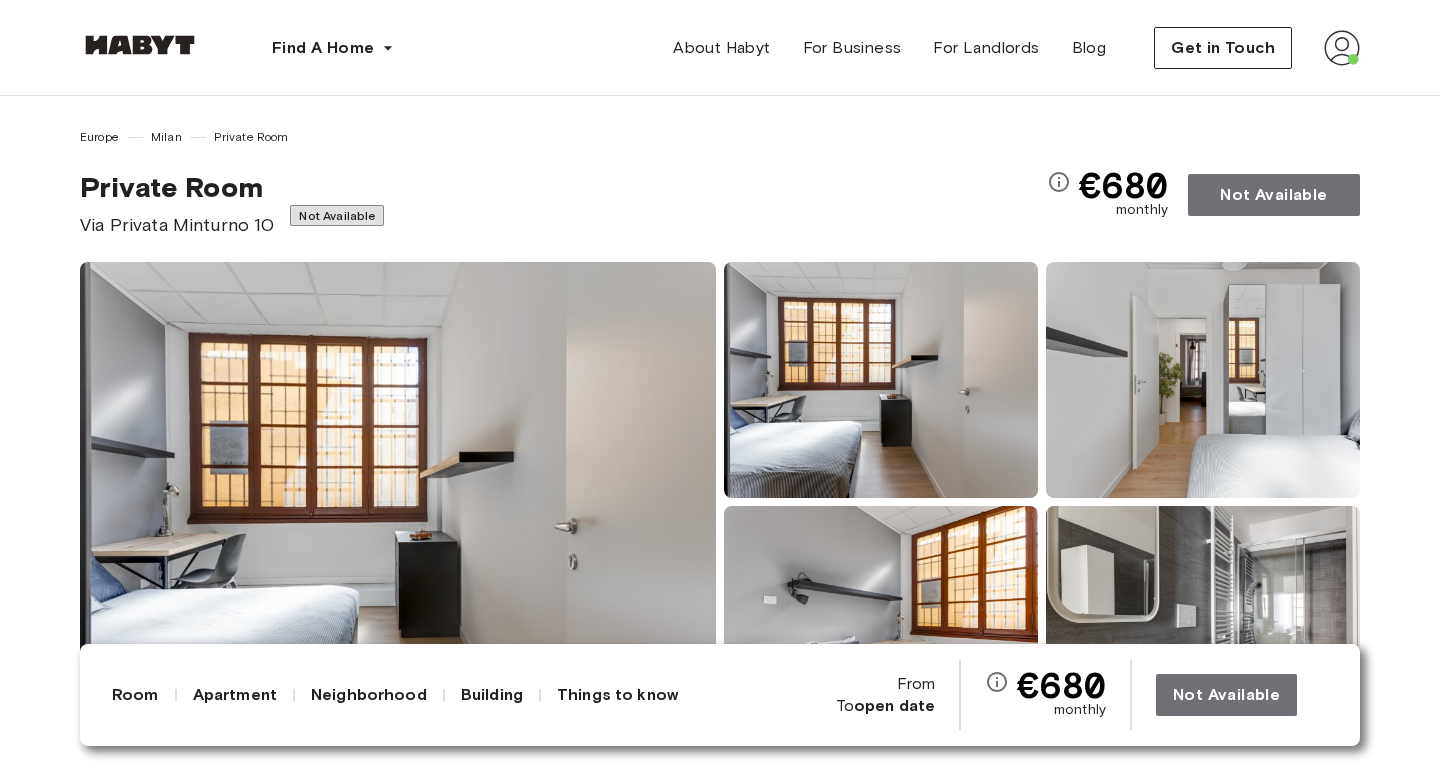 click at bounding box center [1342, 48] 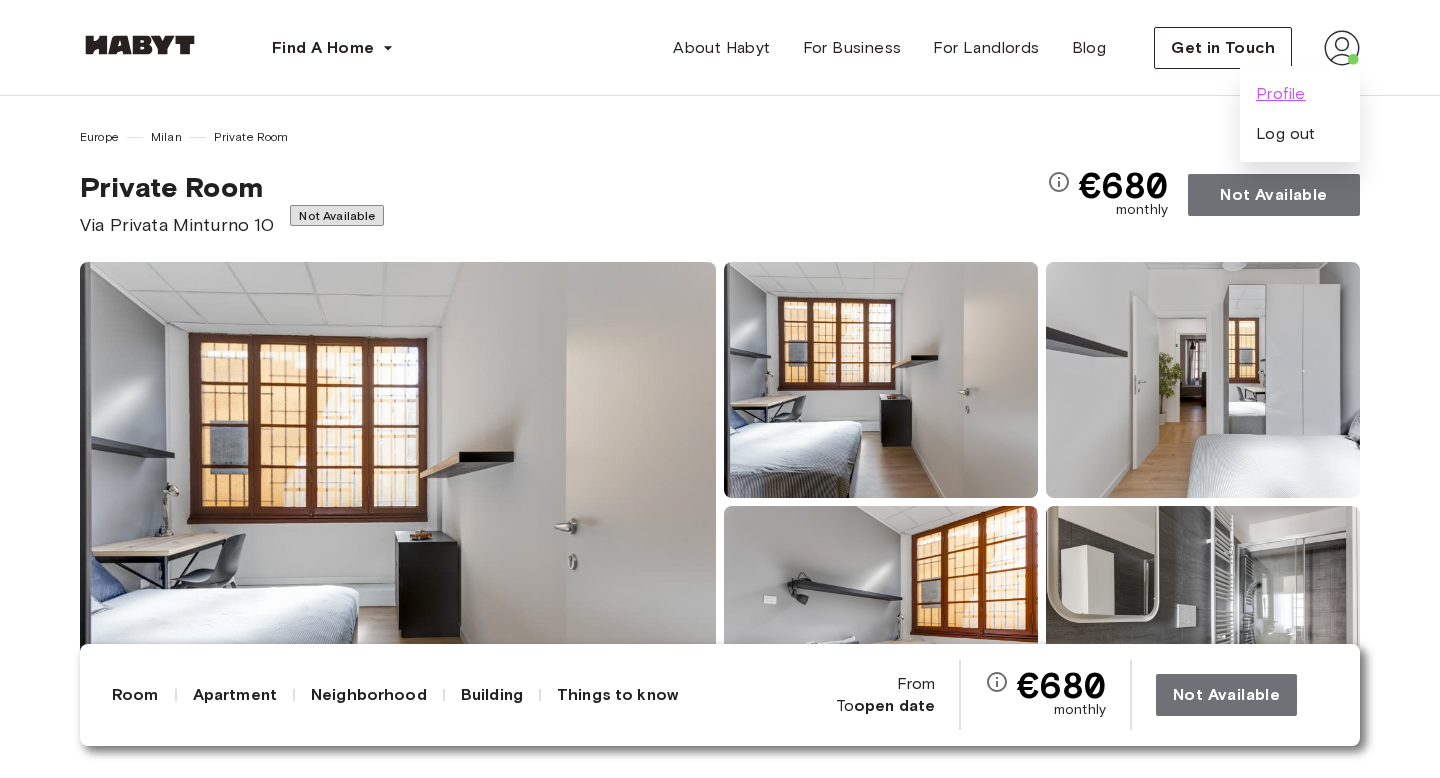 click on "Profile" at bounding box center [1281, 94] 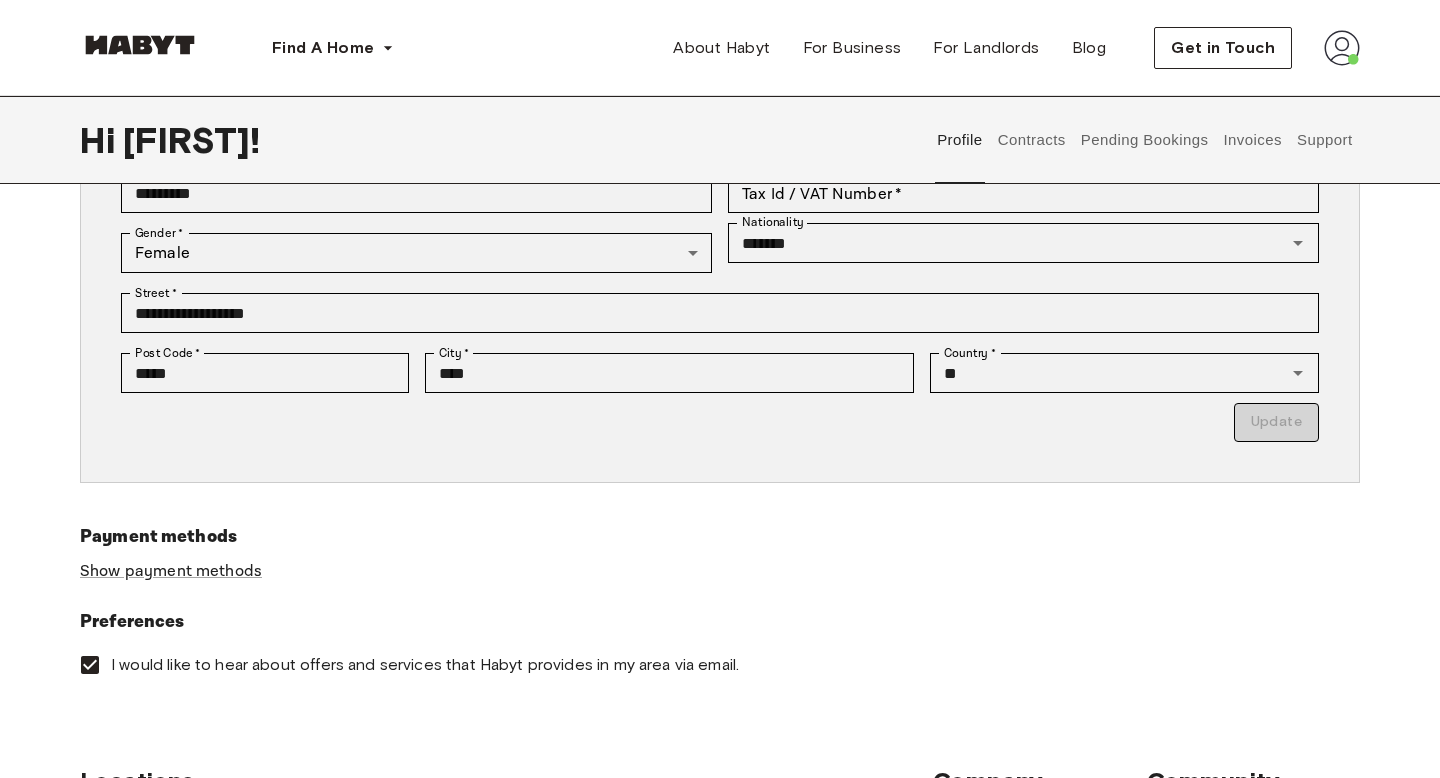 scroll, scrollTop: 0, scrollLeft: 0, axis: both 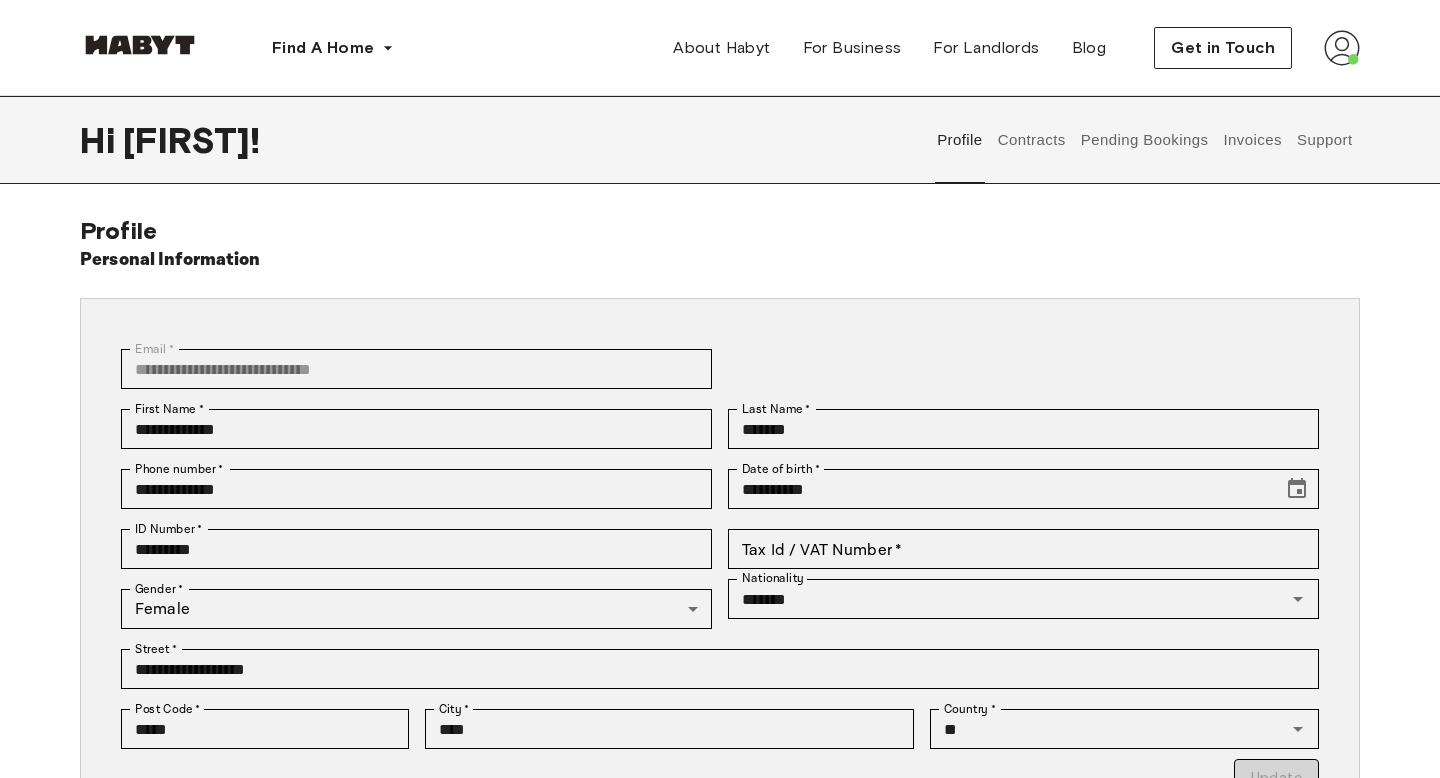 click on "Support" at bounding box center [1324, 140] 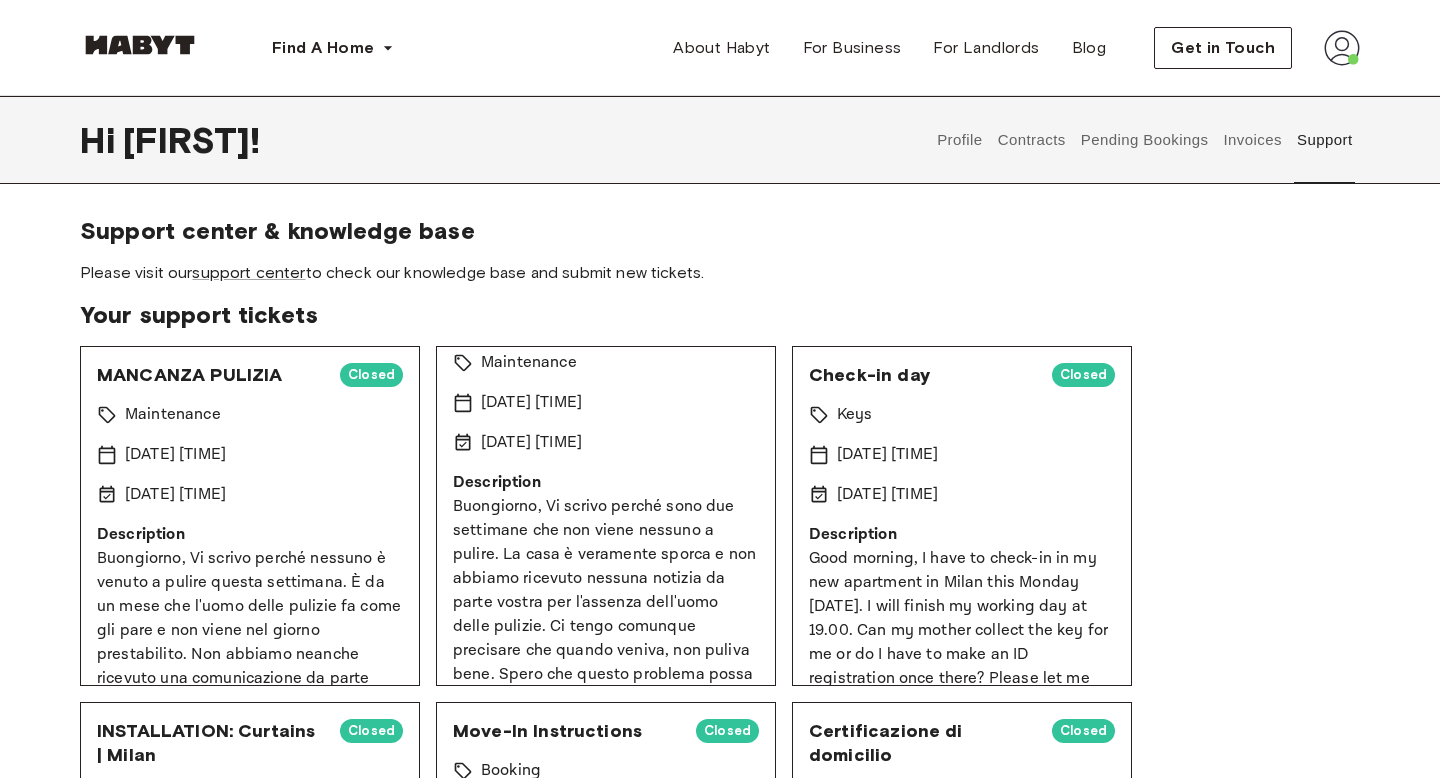scroll, scrollTop: 0, scrollLeft: 0, axis: both 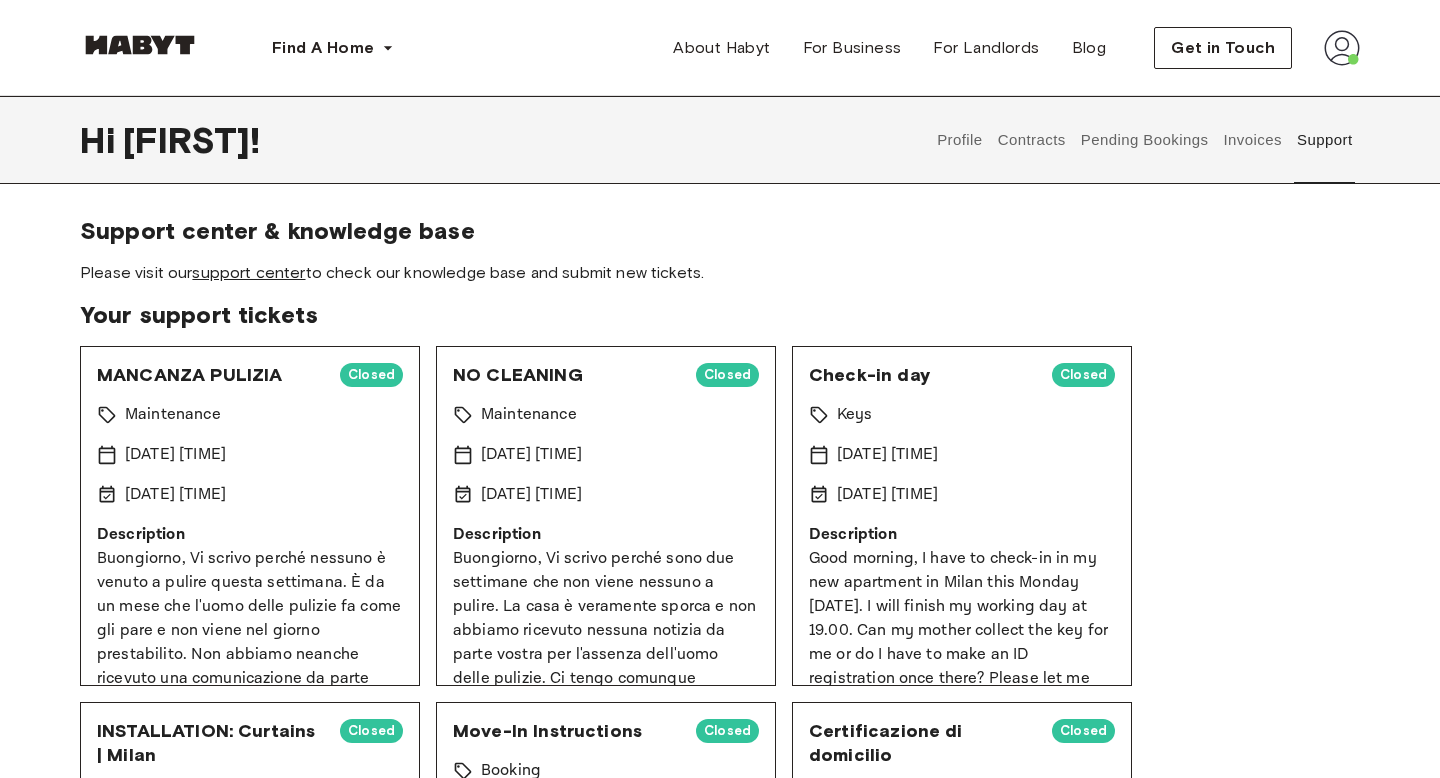 click on "support center" at bounding box center (248, 272) 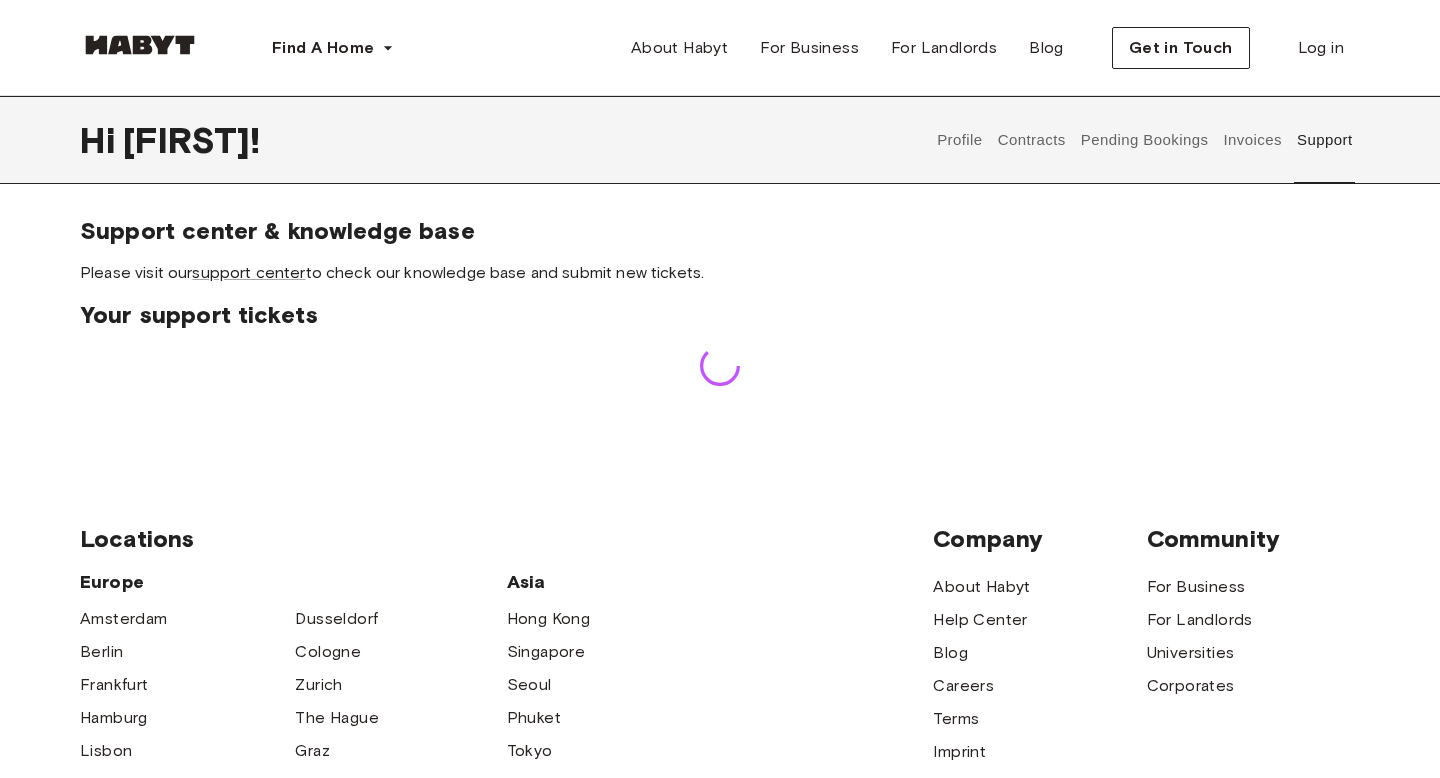 scroll, scrollTop: 0, scrollLeft: 0, axis: both 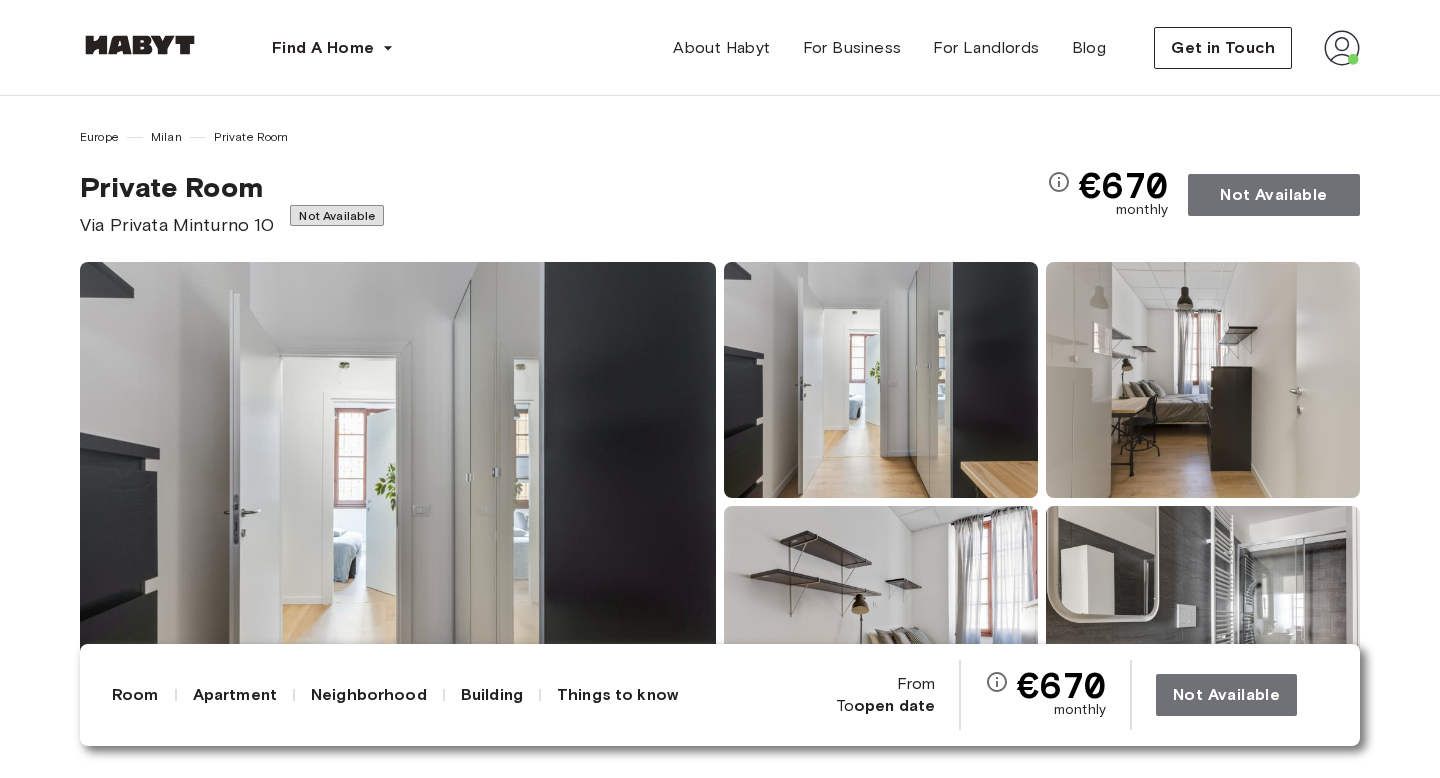 click at bounding box center (398, 502) 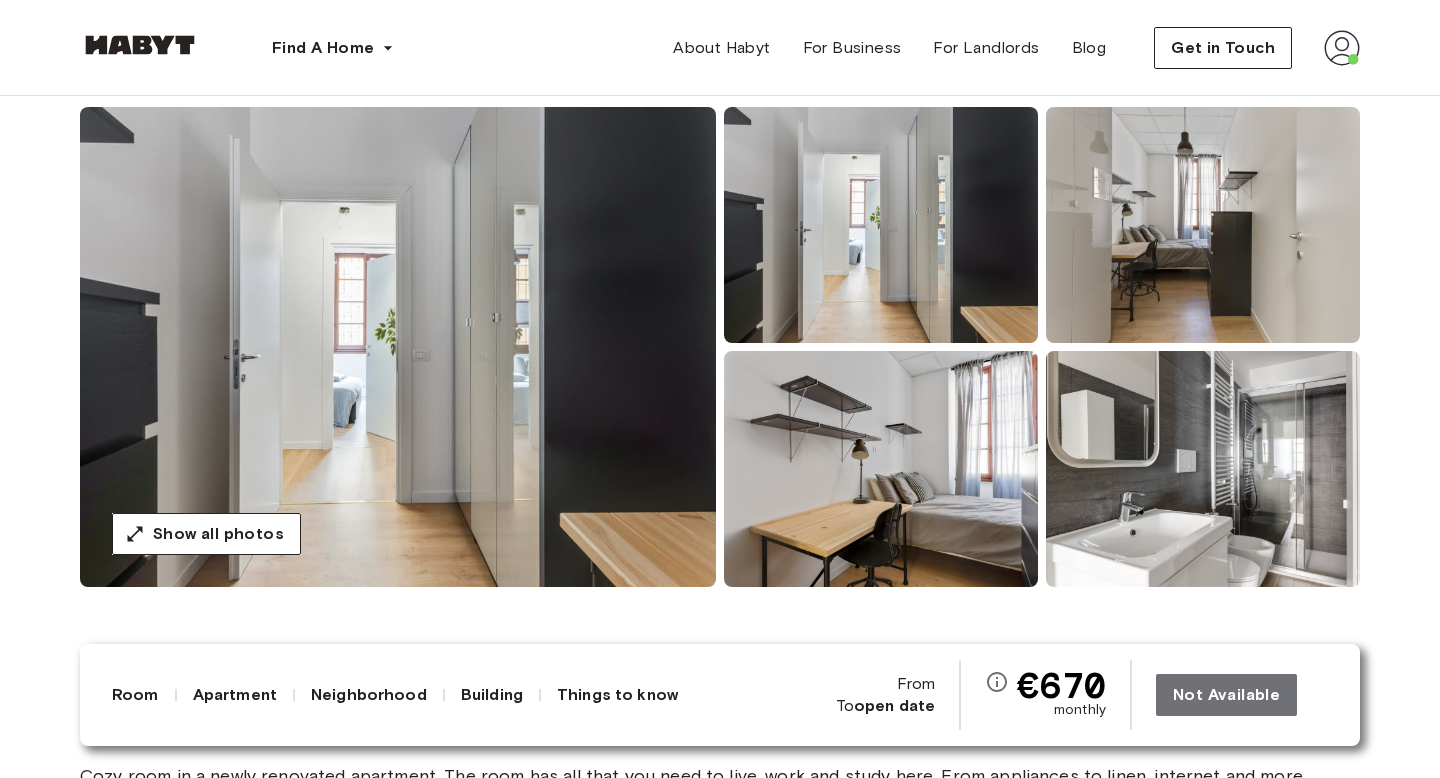 scroll, scrollTop: 130, scrollLeft: 0, axis: vertical 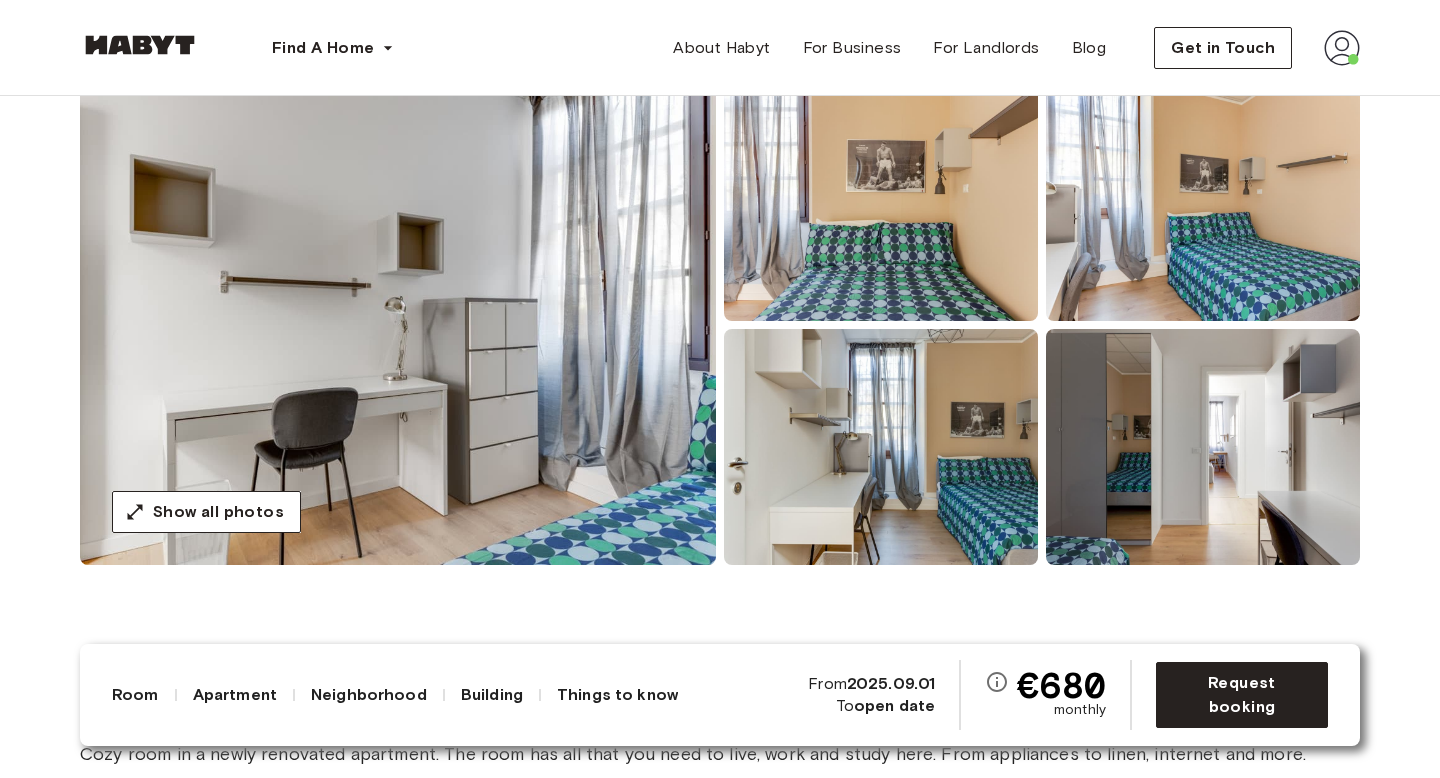 click at bounding box center [881, 447] 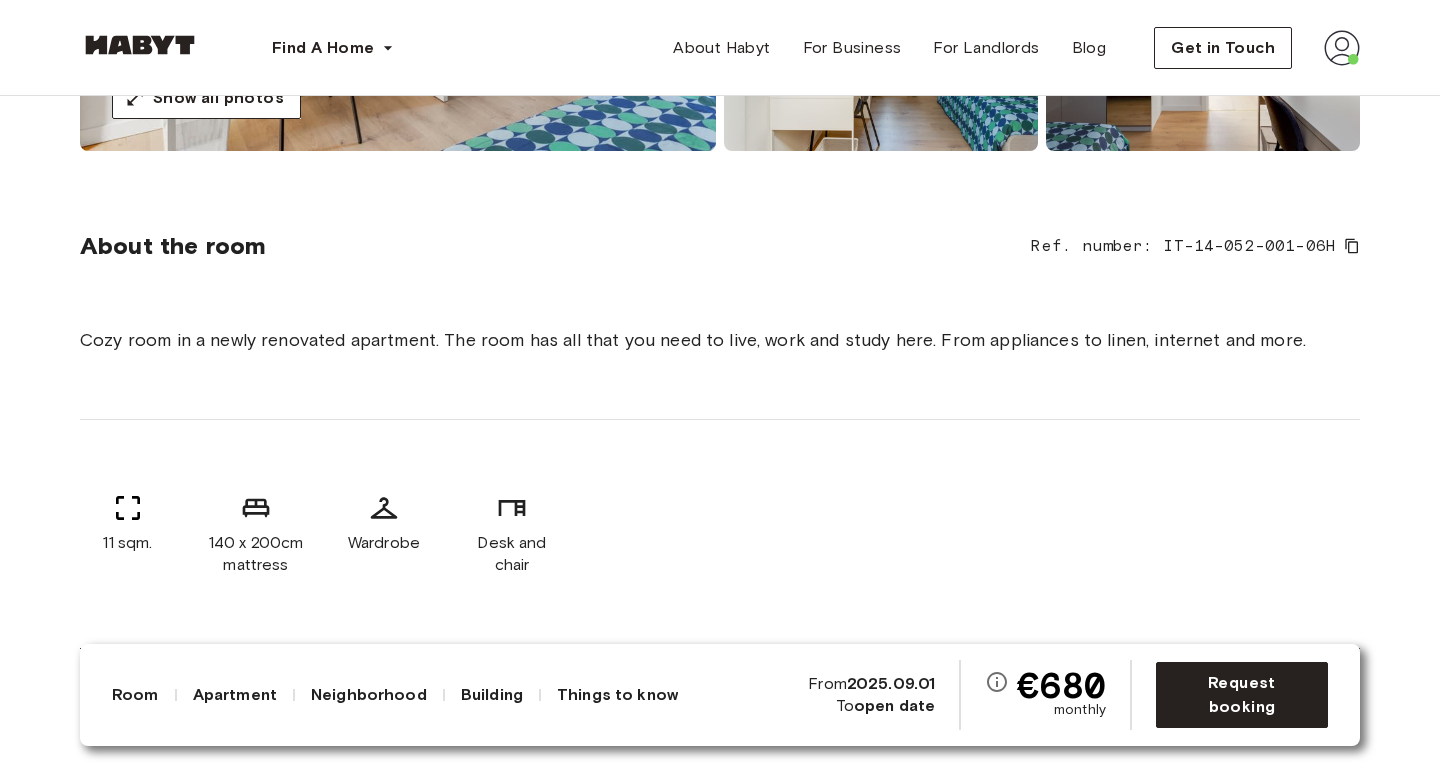 scroll, scrollTop: 620, scrollLeft: 0, axis: vertical 